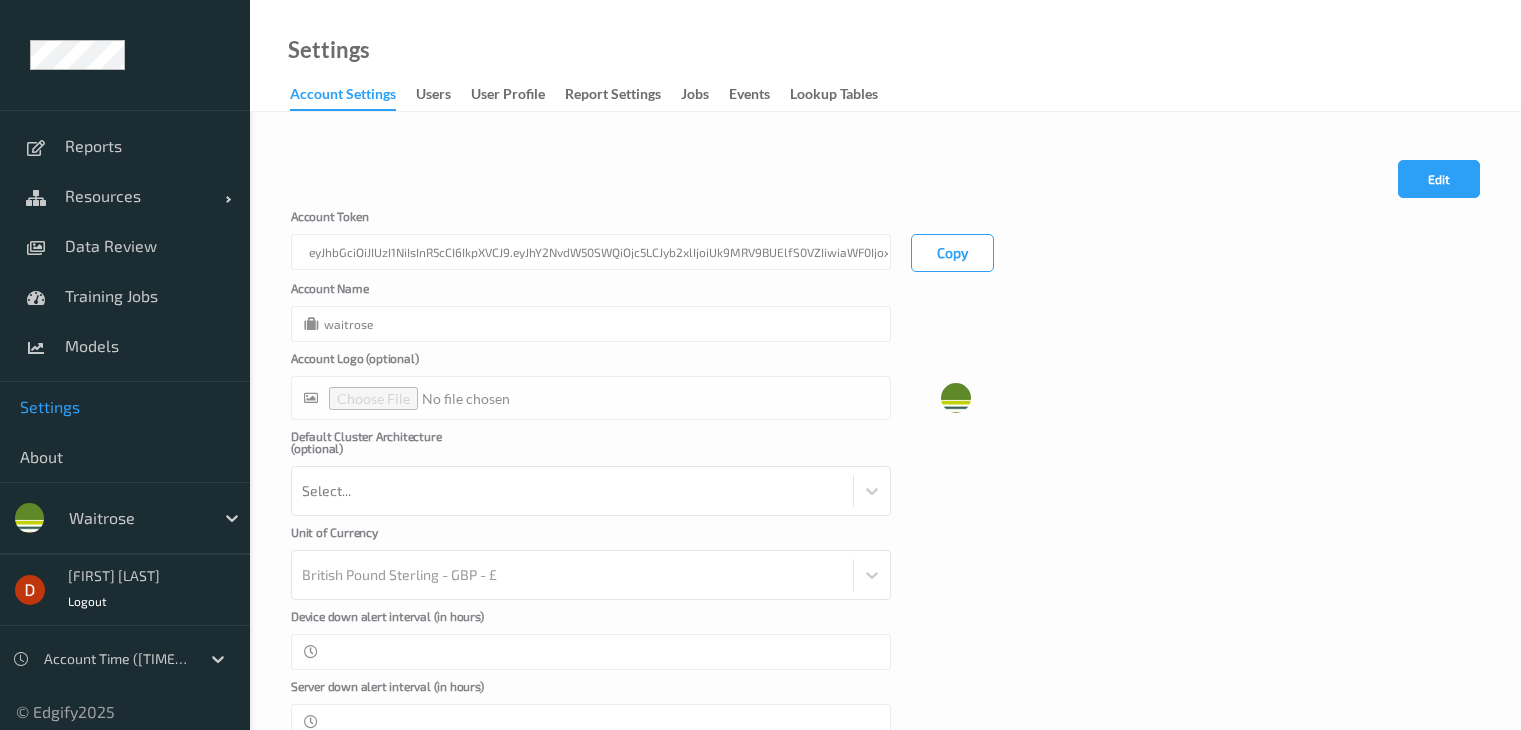 scroll, scrollTop: 0, scrollLeft: 0, axis: both 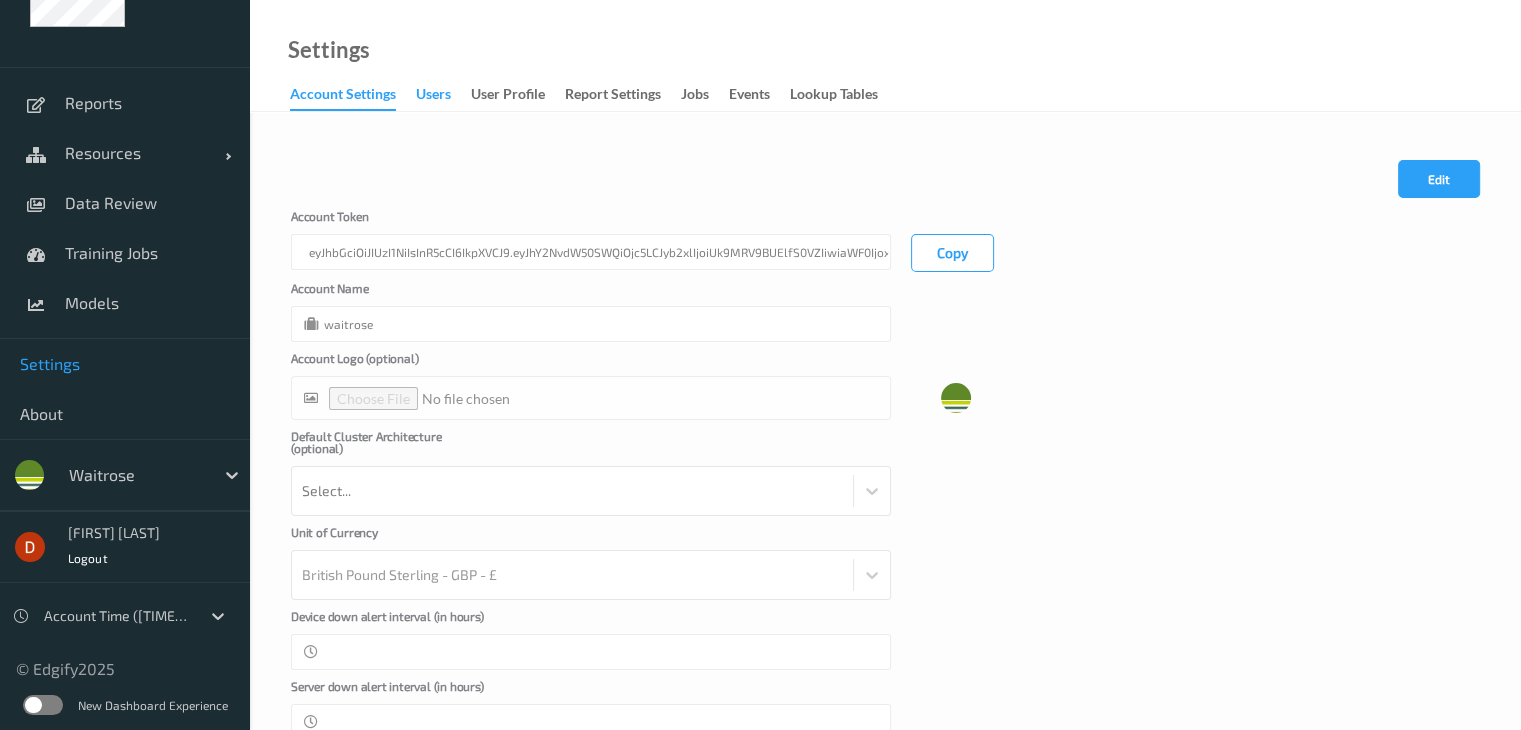 click on "users" at bounding box center [433, 96] 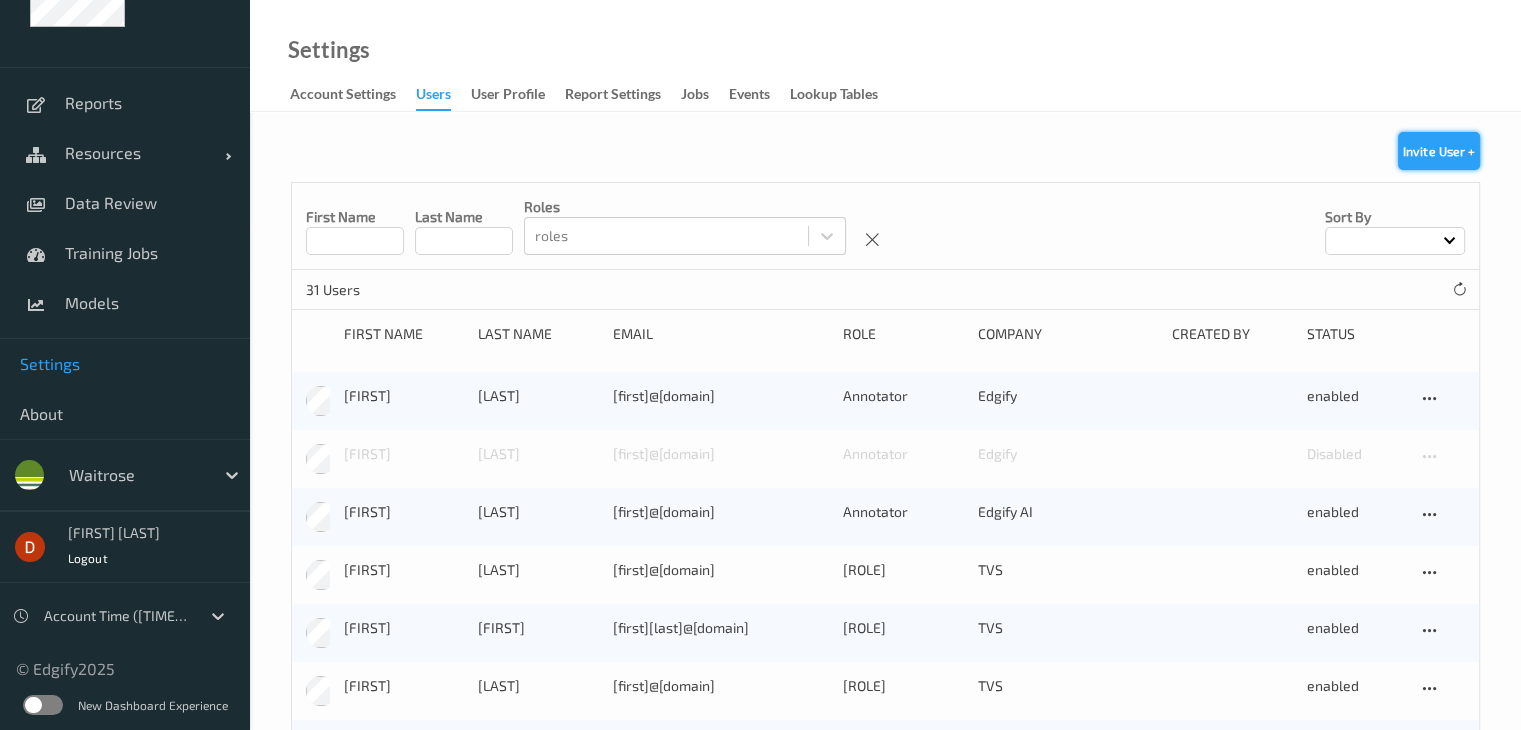 click on "Invite User +" at bounding box center [1439, 151] 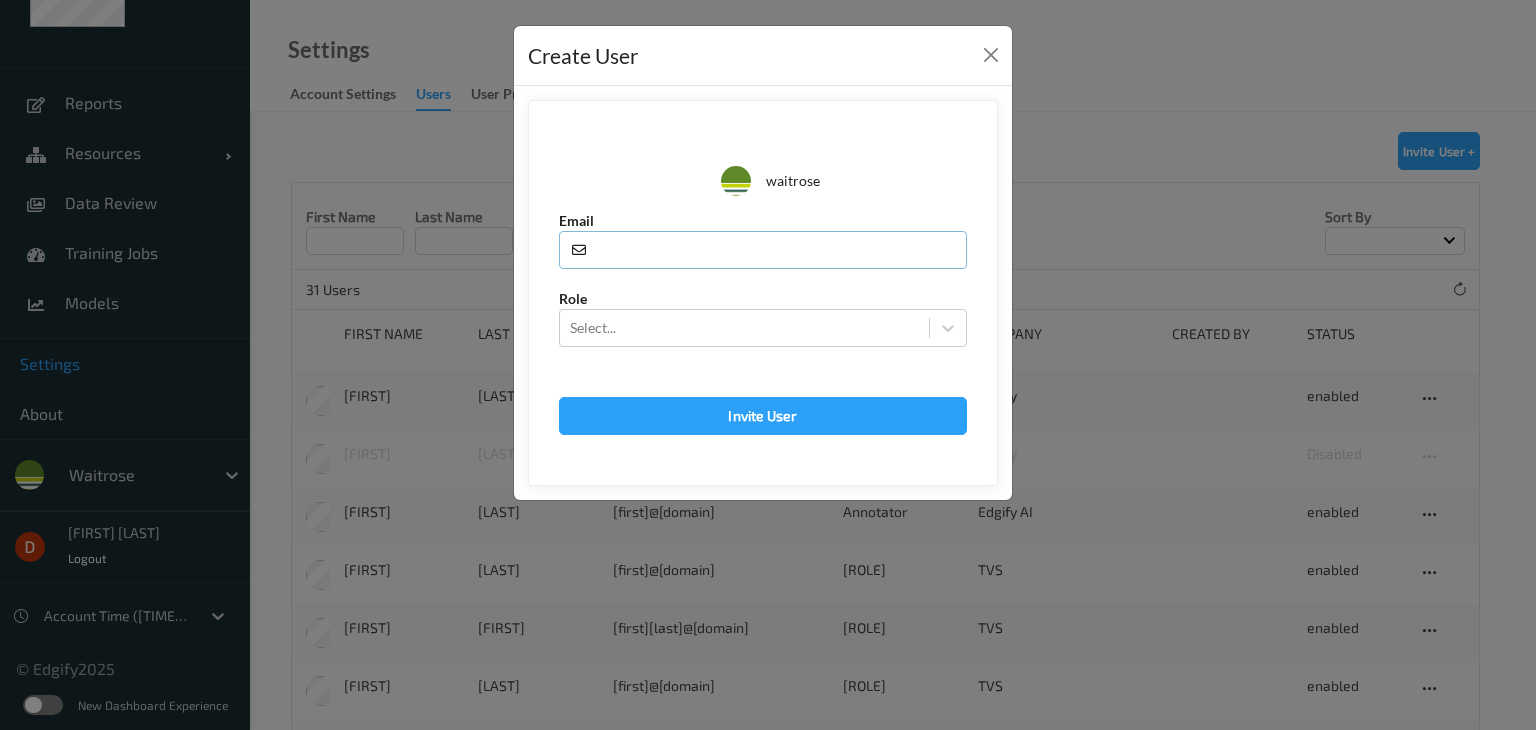 click at bounding box center [763, 250] 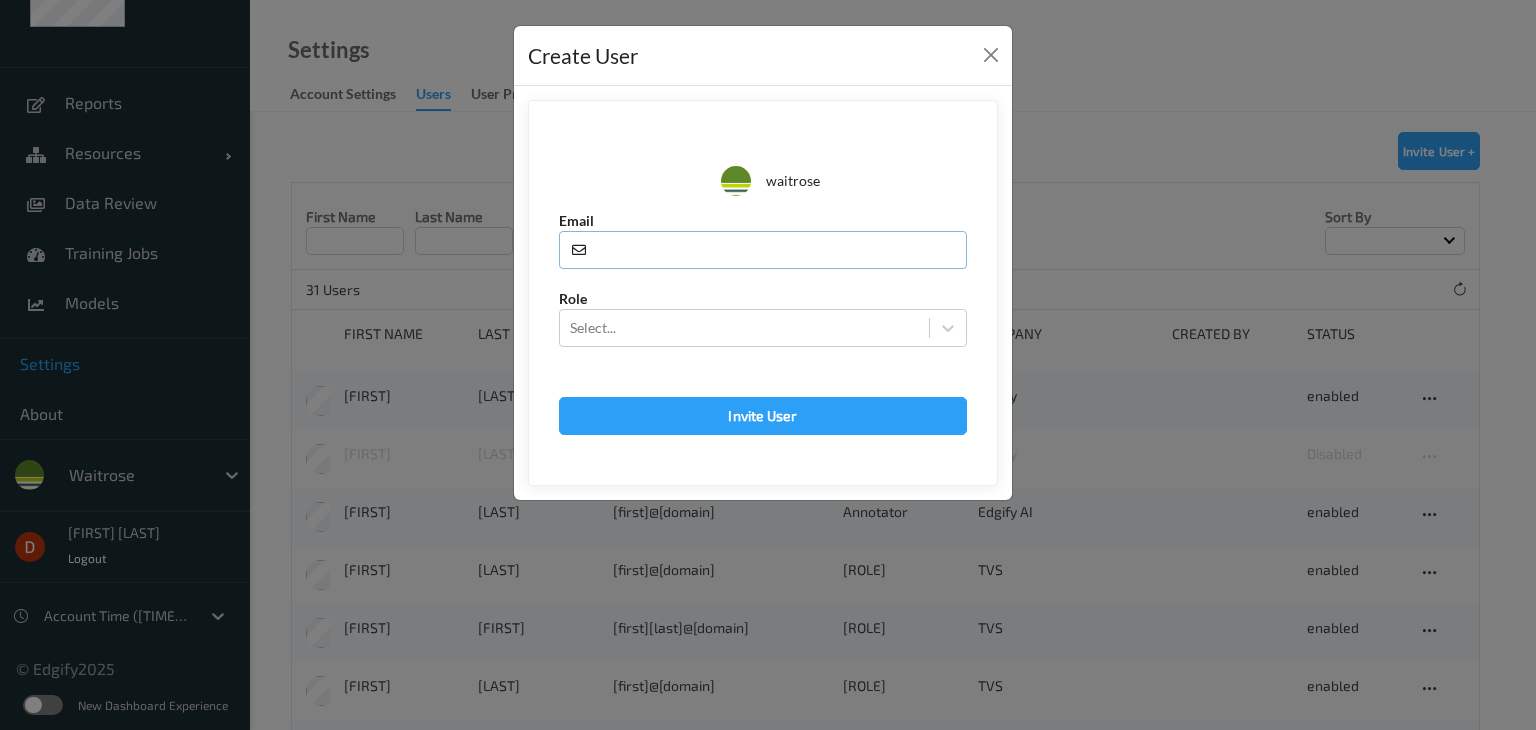 click at bounding box center (763, 250) 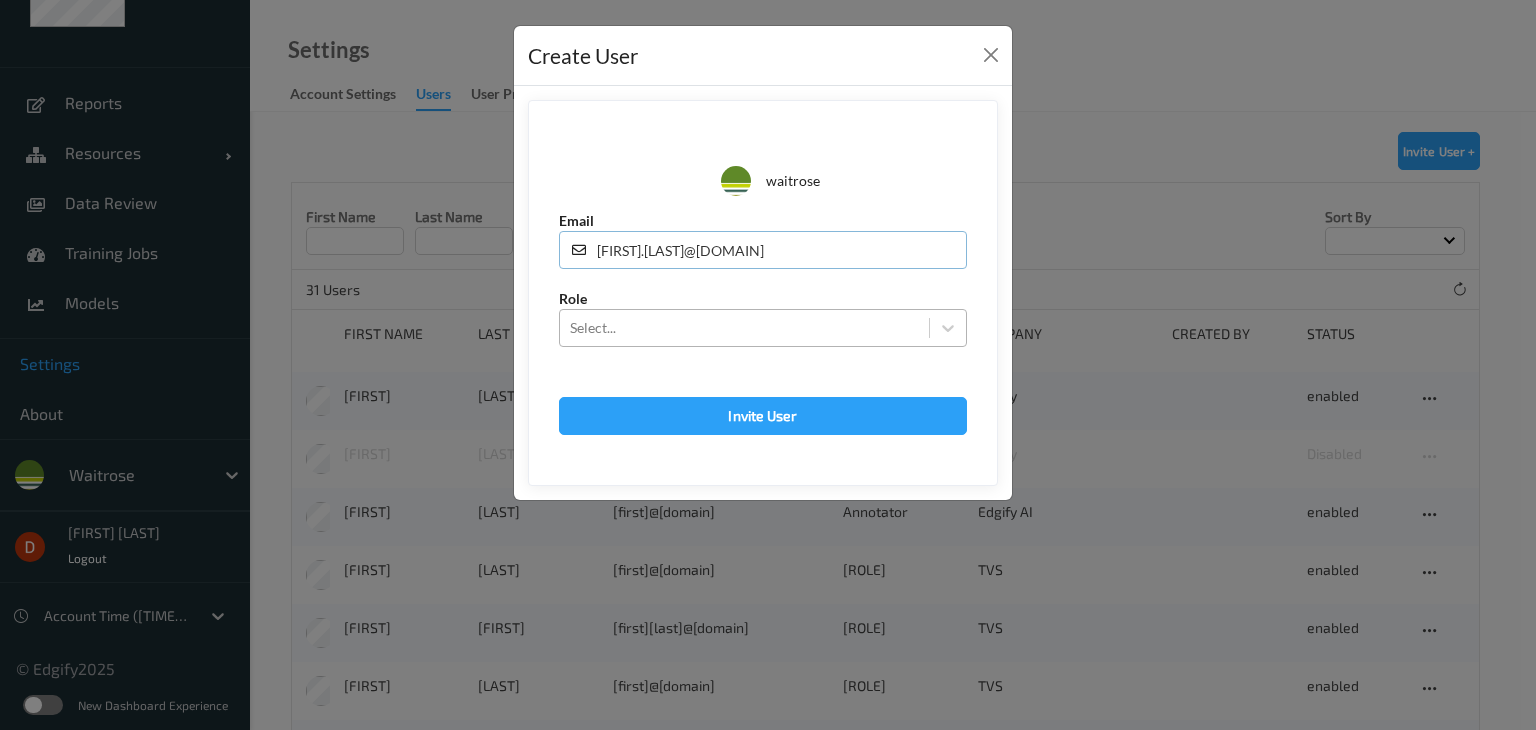 type on "[FIRST].[LAST]@[DOMAIN]" 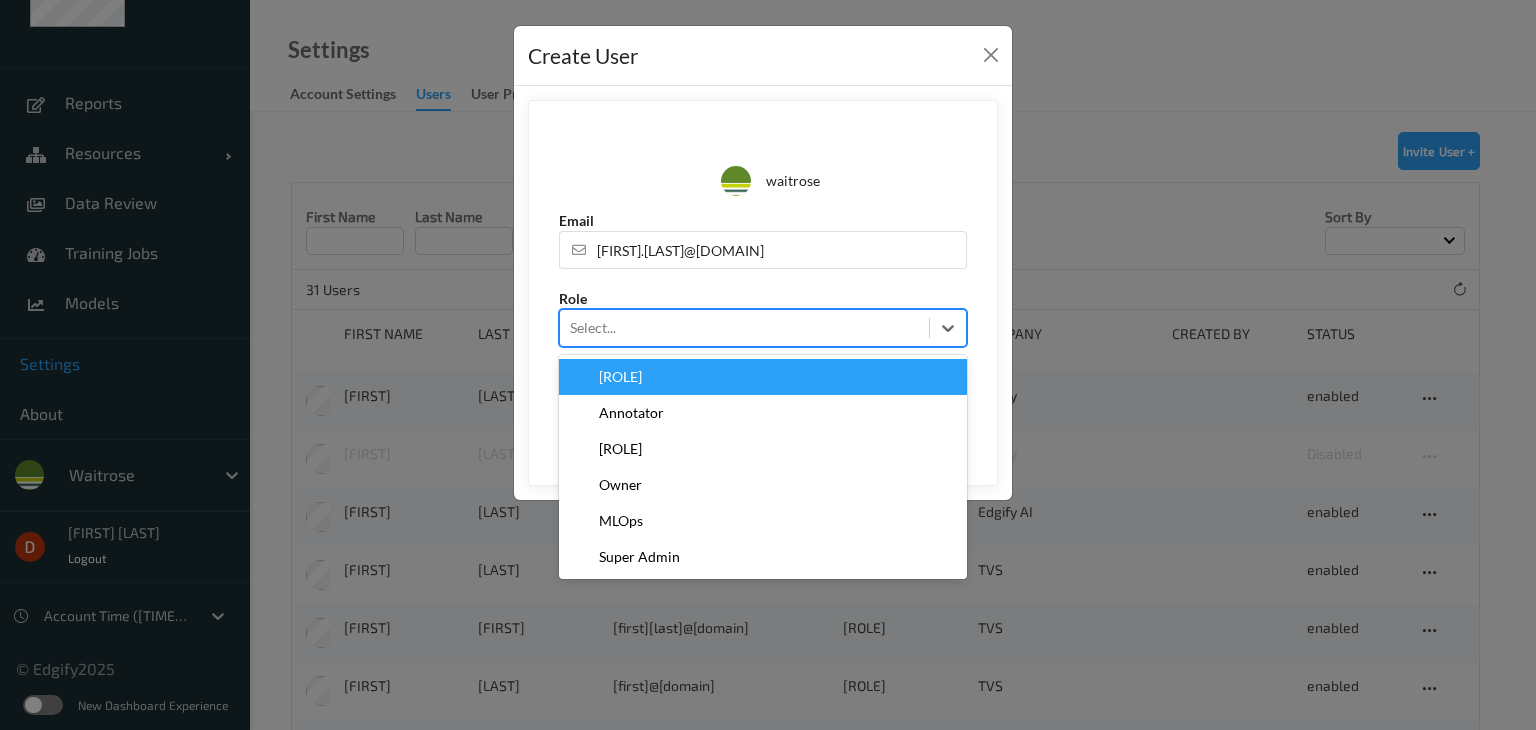click at bounding box center [744, 328] 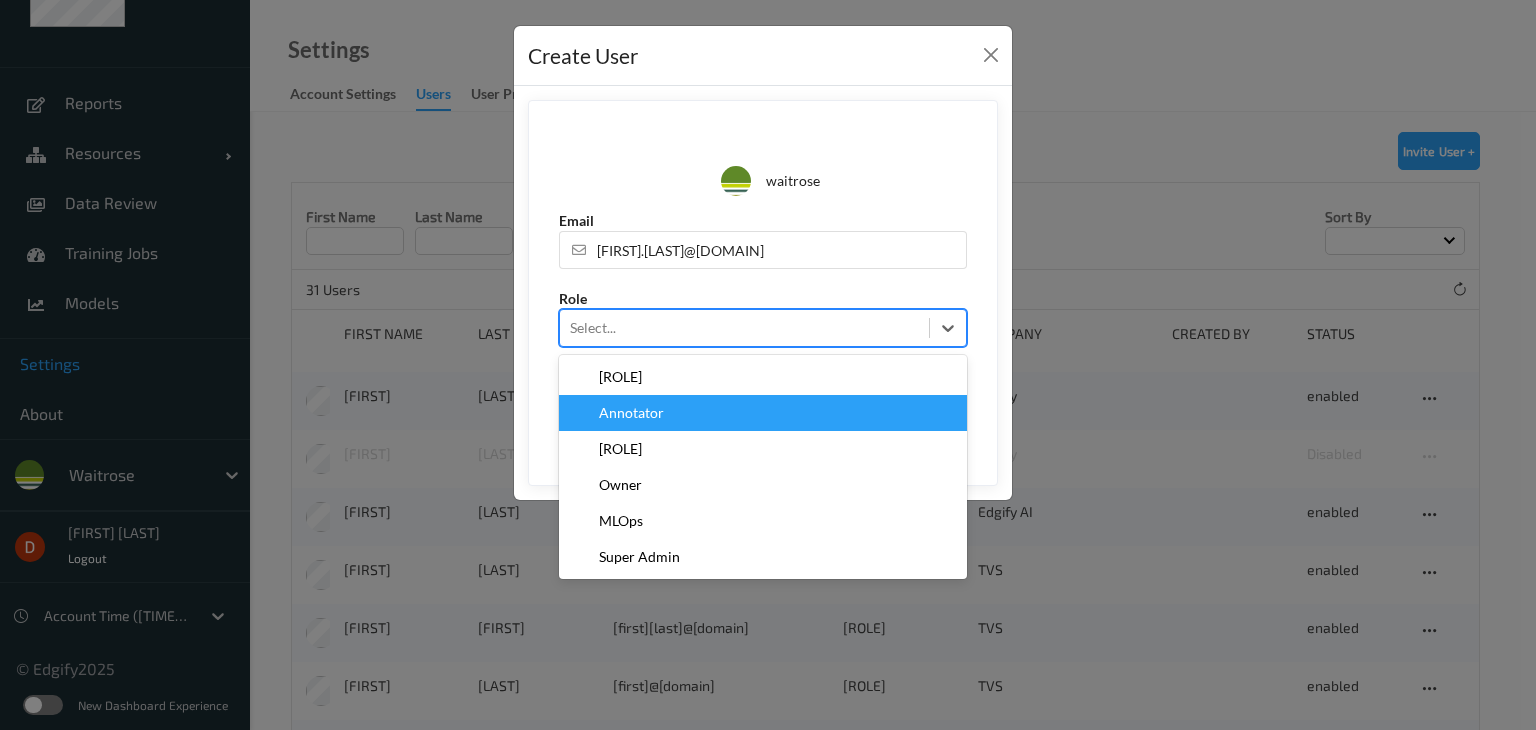 click on "Annotator" at bounding box center (763, 413) 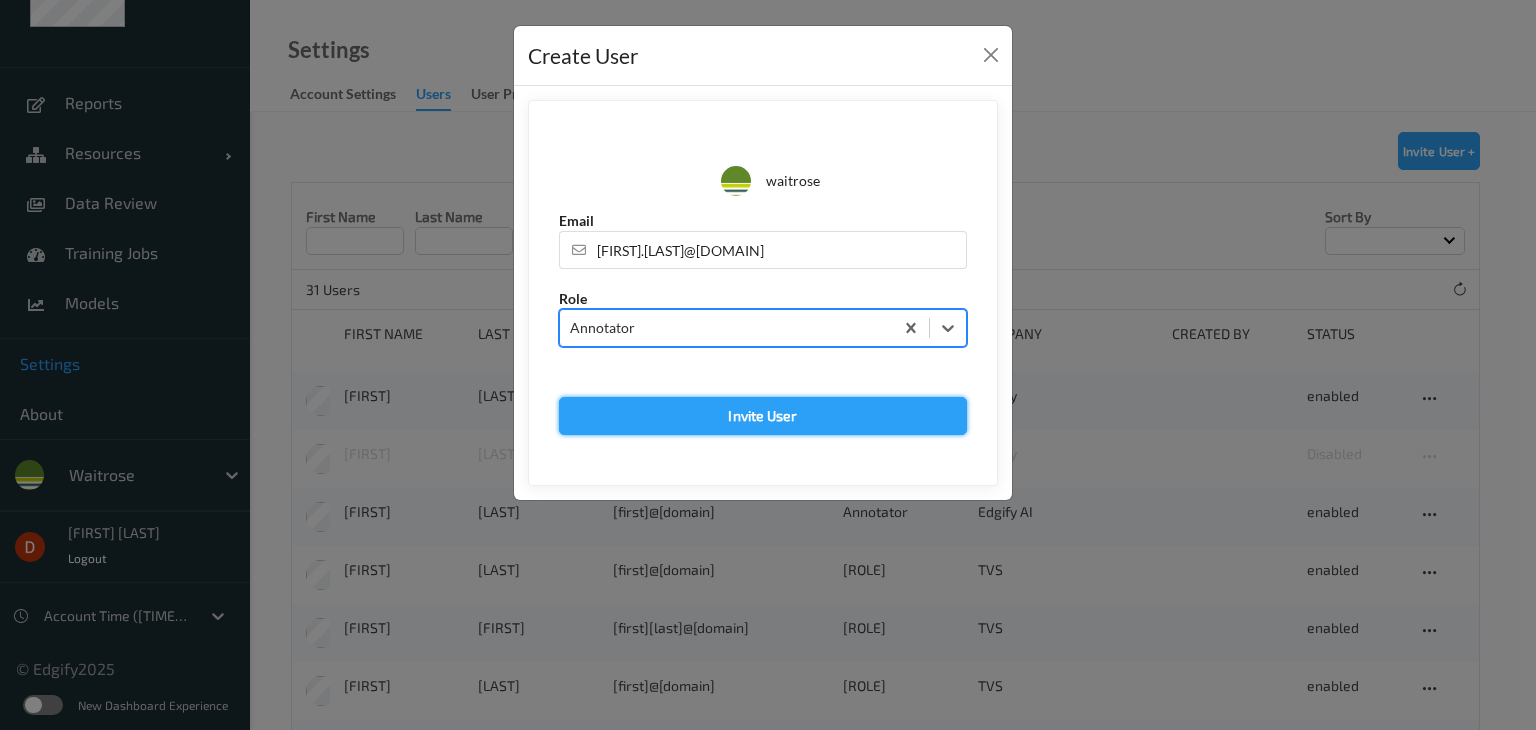 click on "Invite User" at bounding box center (763, 416) 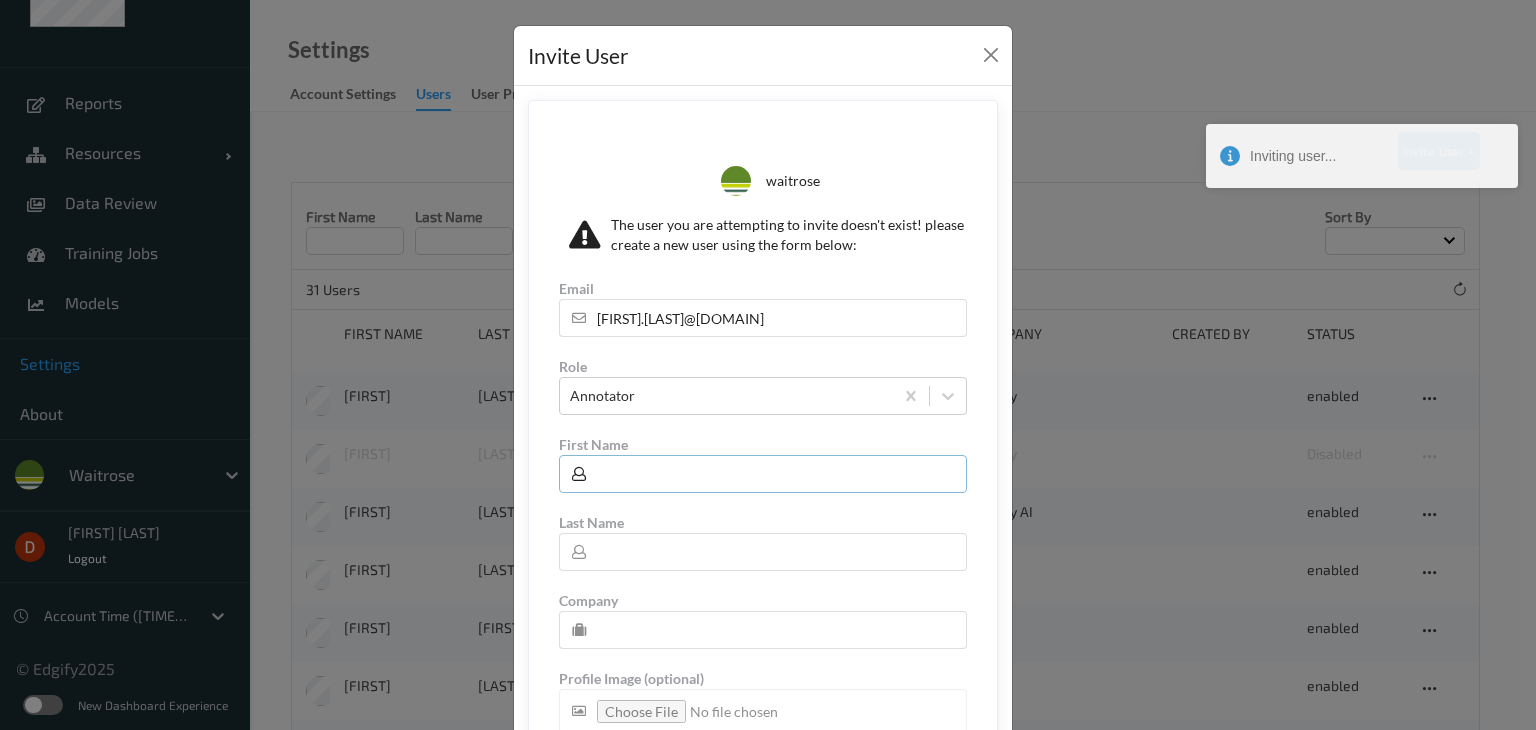click at bounding box center [763, 474] 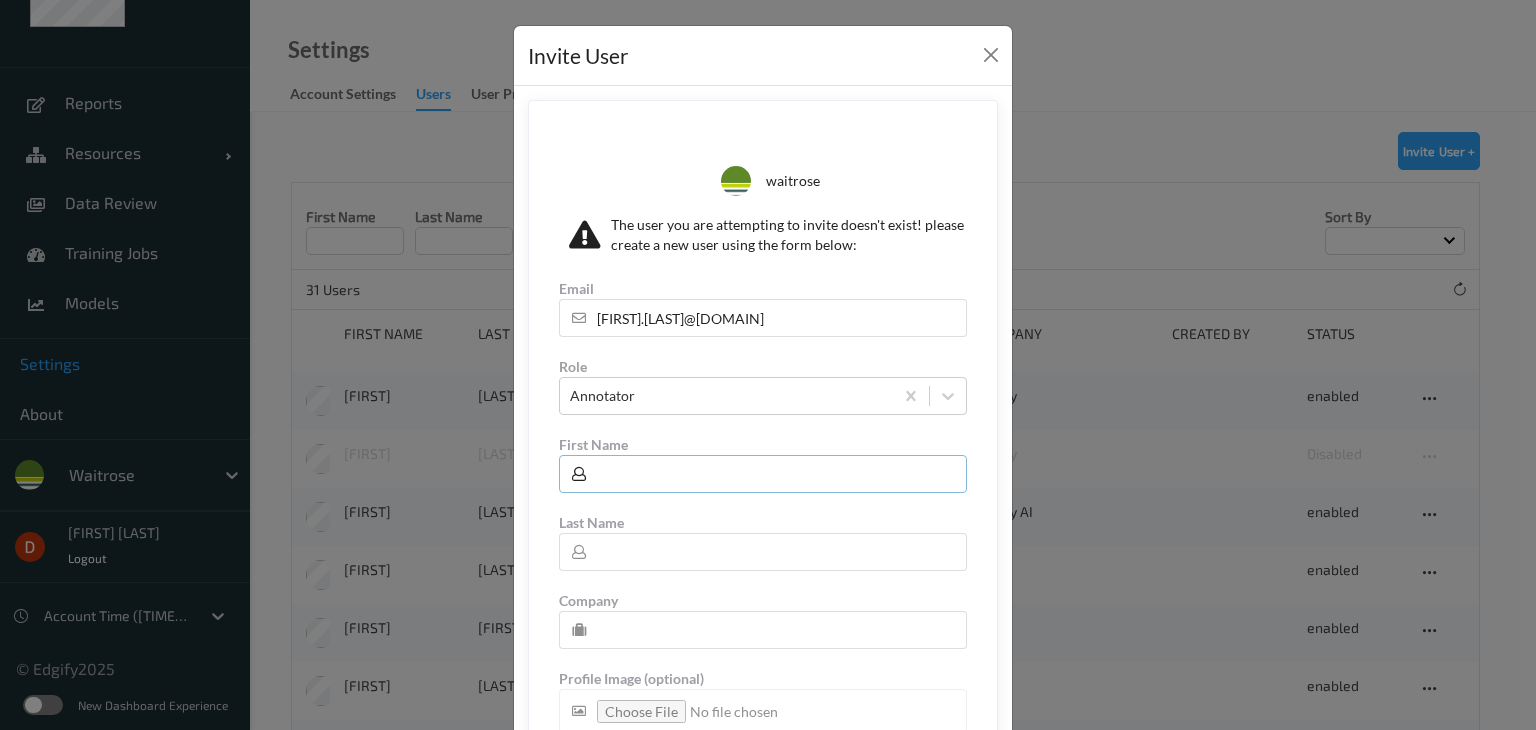 click at bounding box center (763, 474) 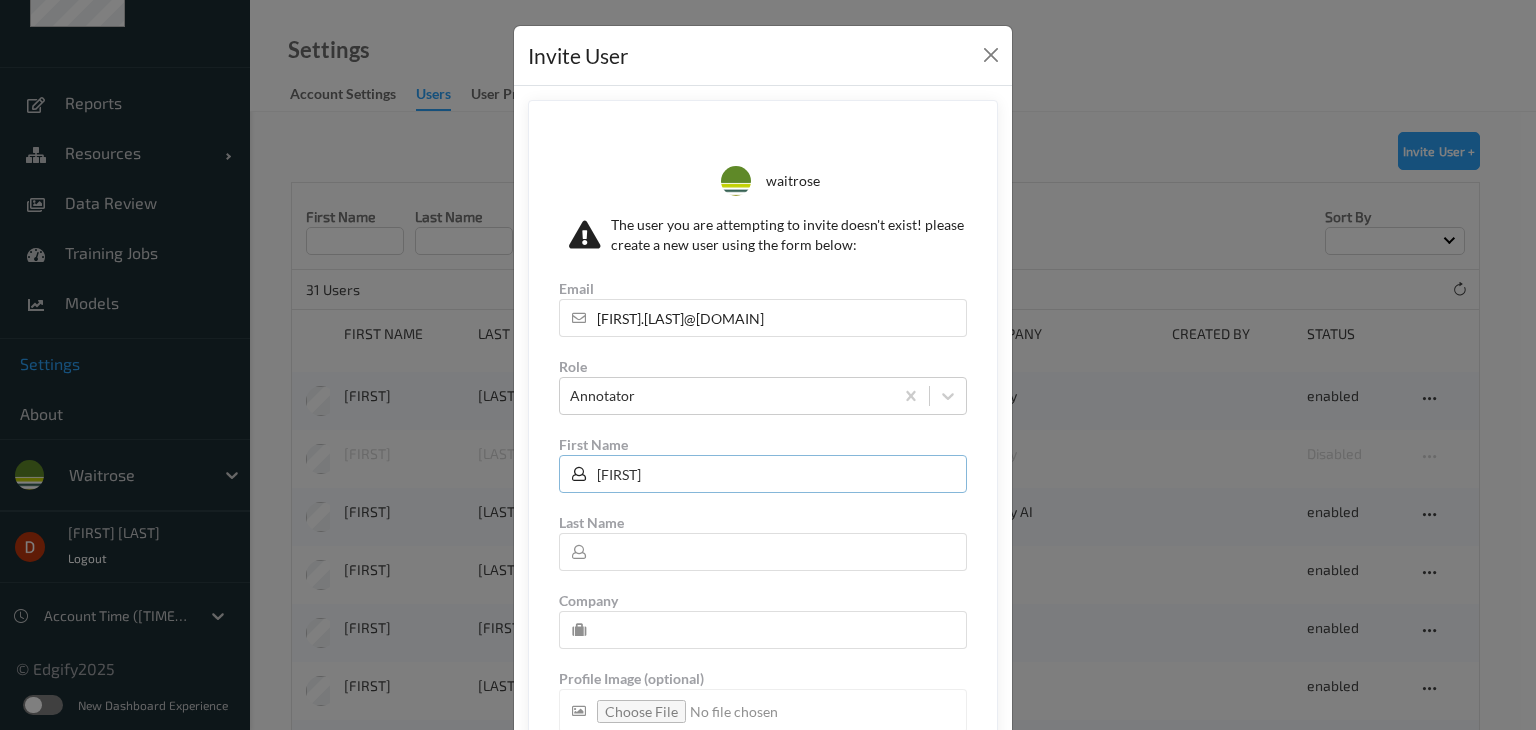 type on "[FIRST]" 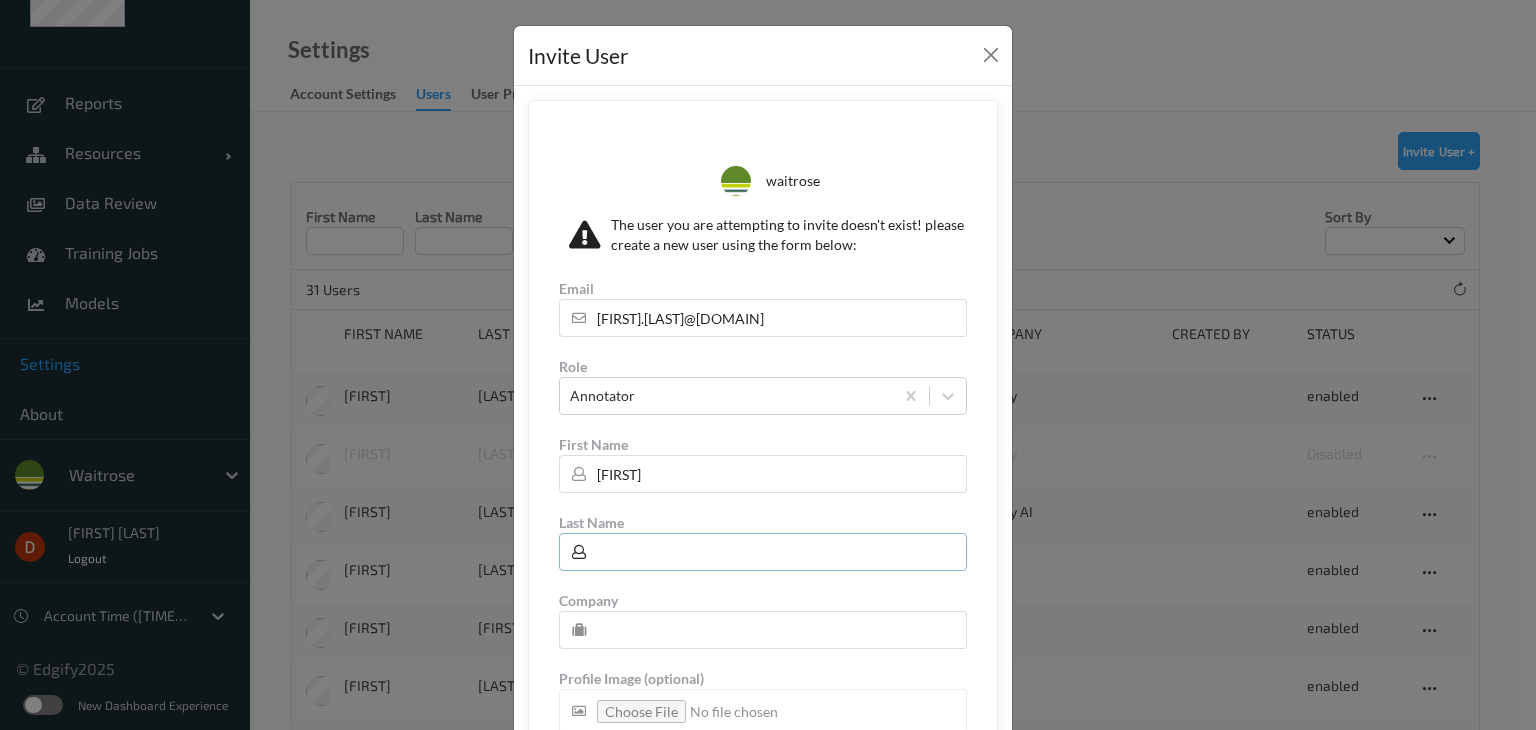 click at bounding box center (763, 552) 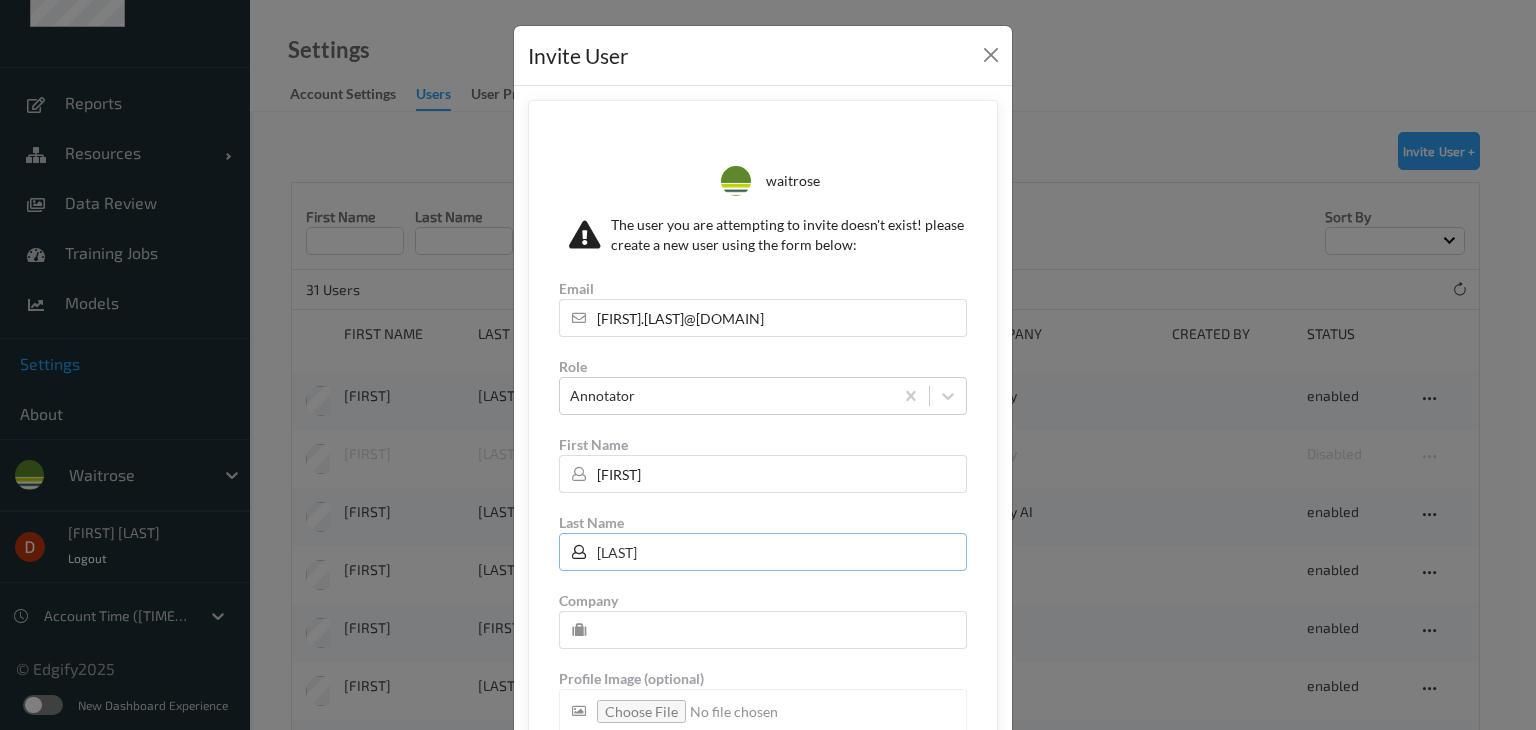 type on "[LAST]" 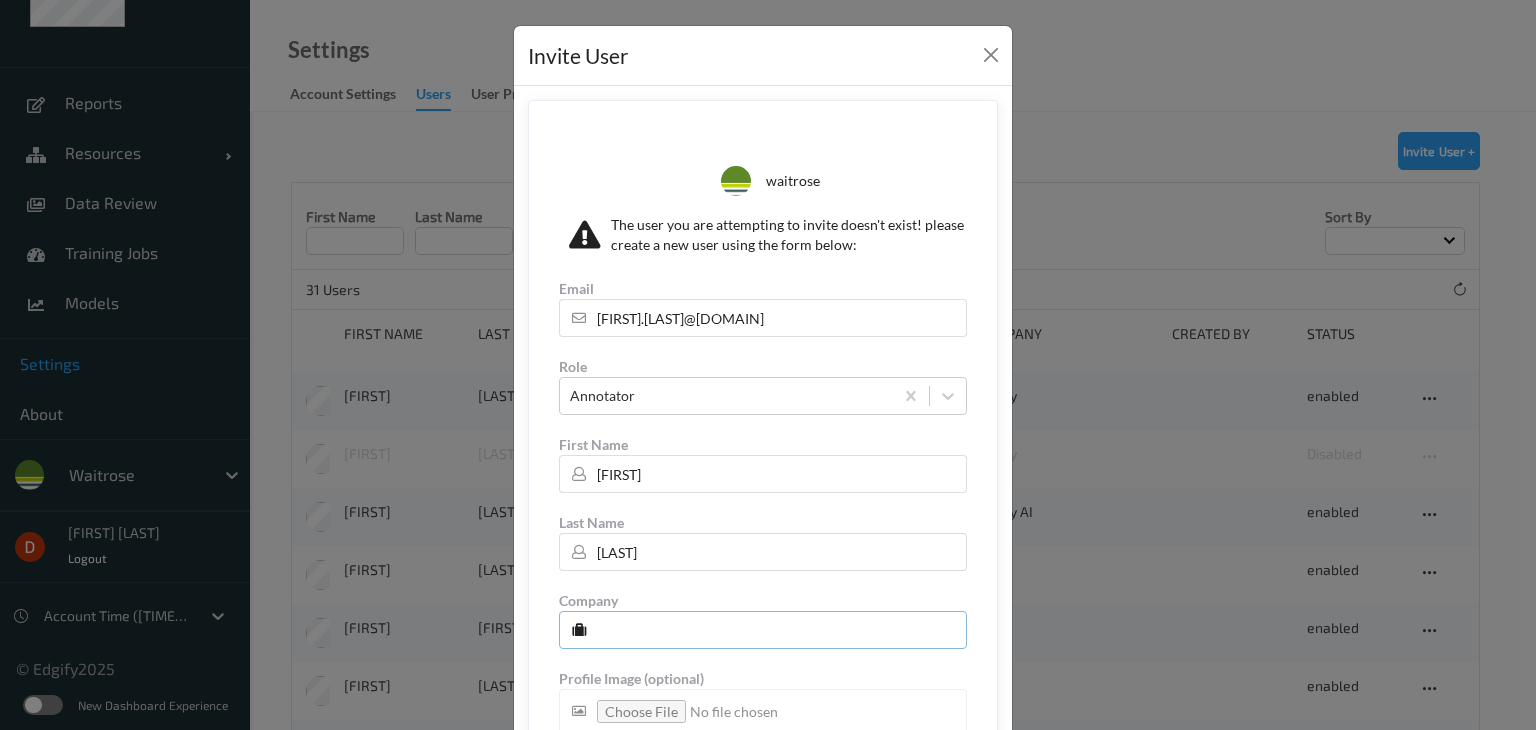 click at bounding box center (763, 630) 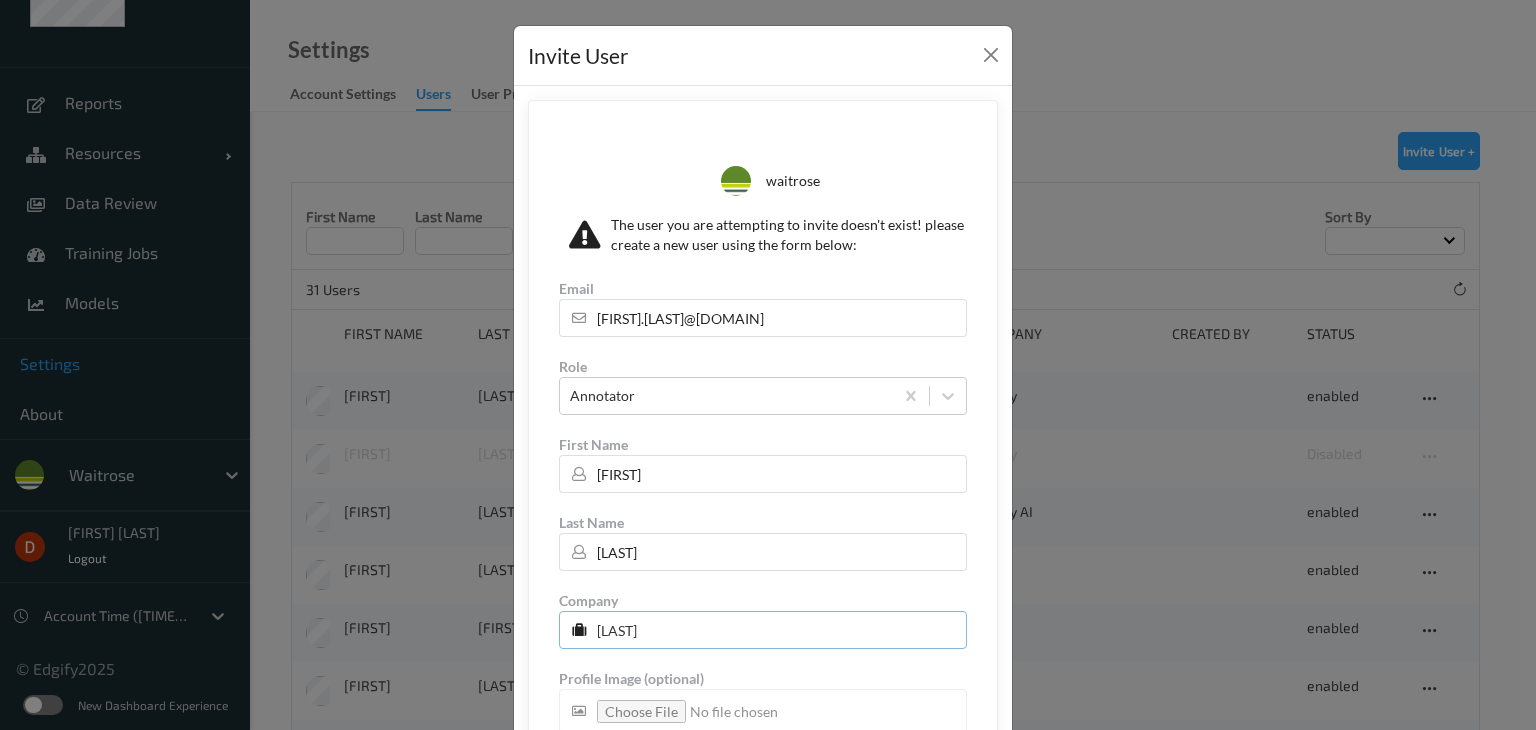 scroll, scrollTop: 158, scrollLeft: 0, axis: vertical 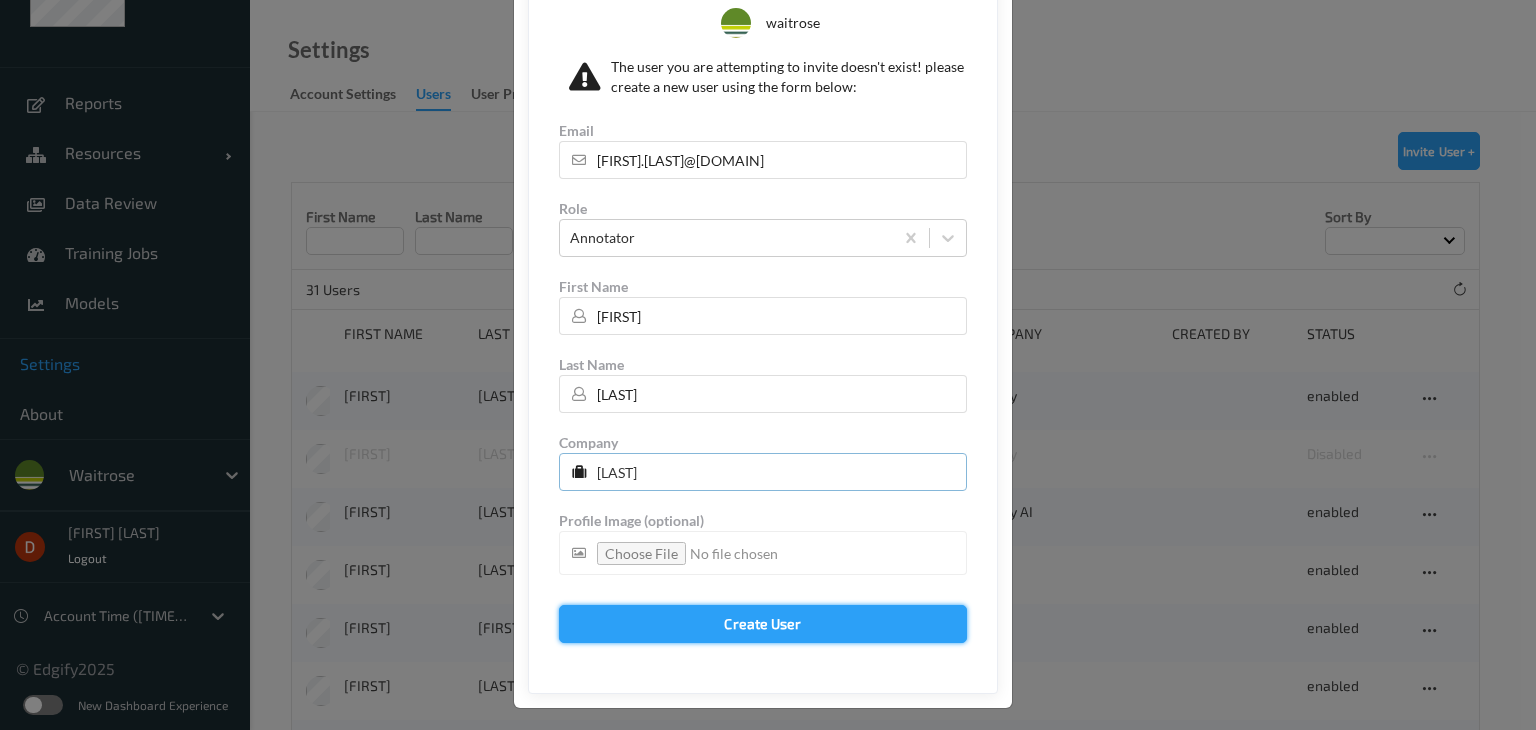 type on "[LAST]" 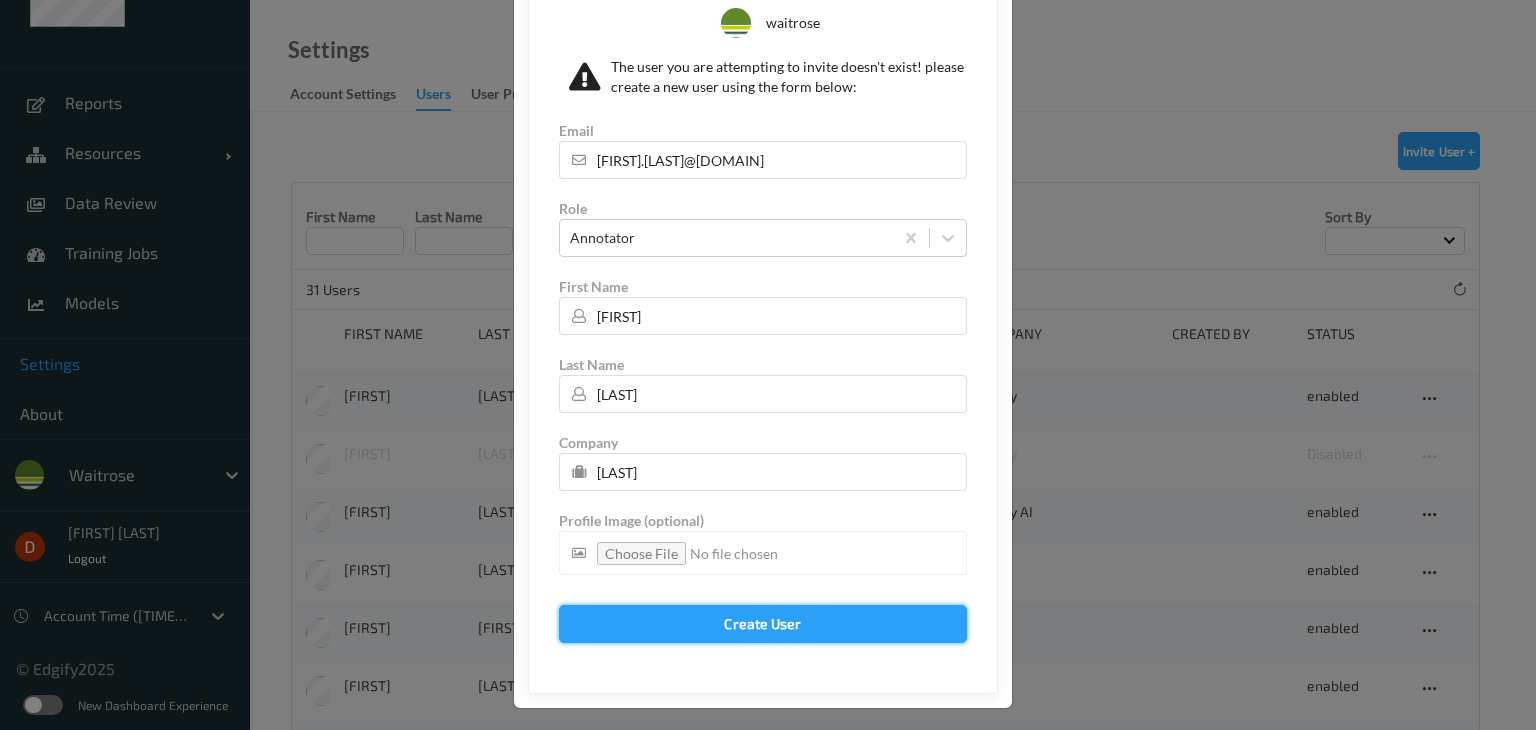 click on "Create User" at bounding box center (763, 624) 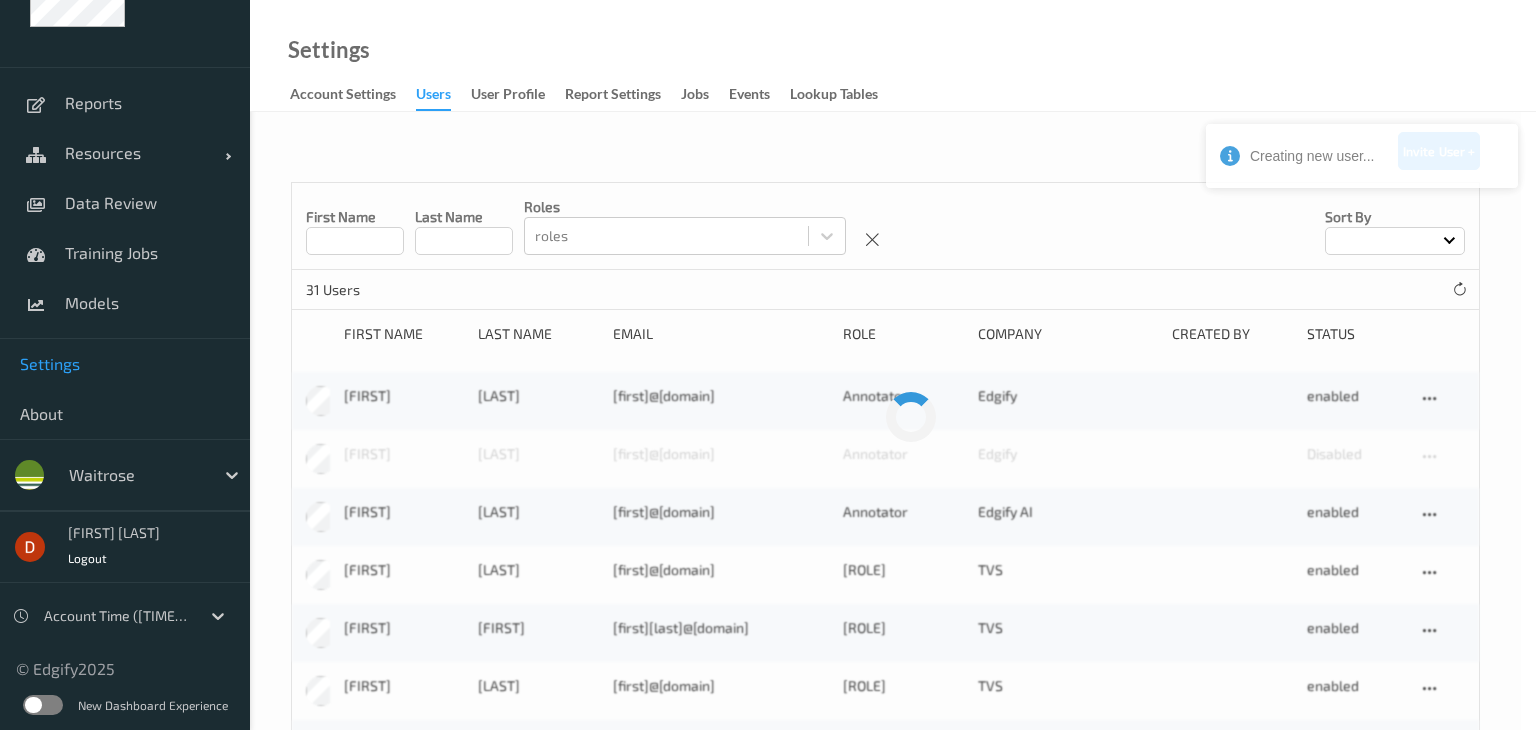 scroll, scrollTop: 0, scrollLeft: 0, axis: both 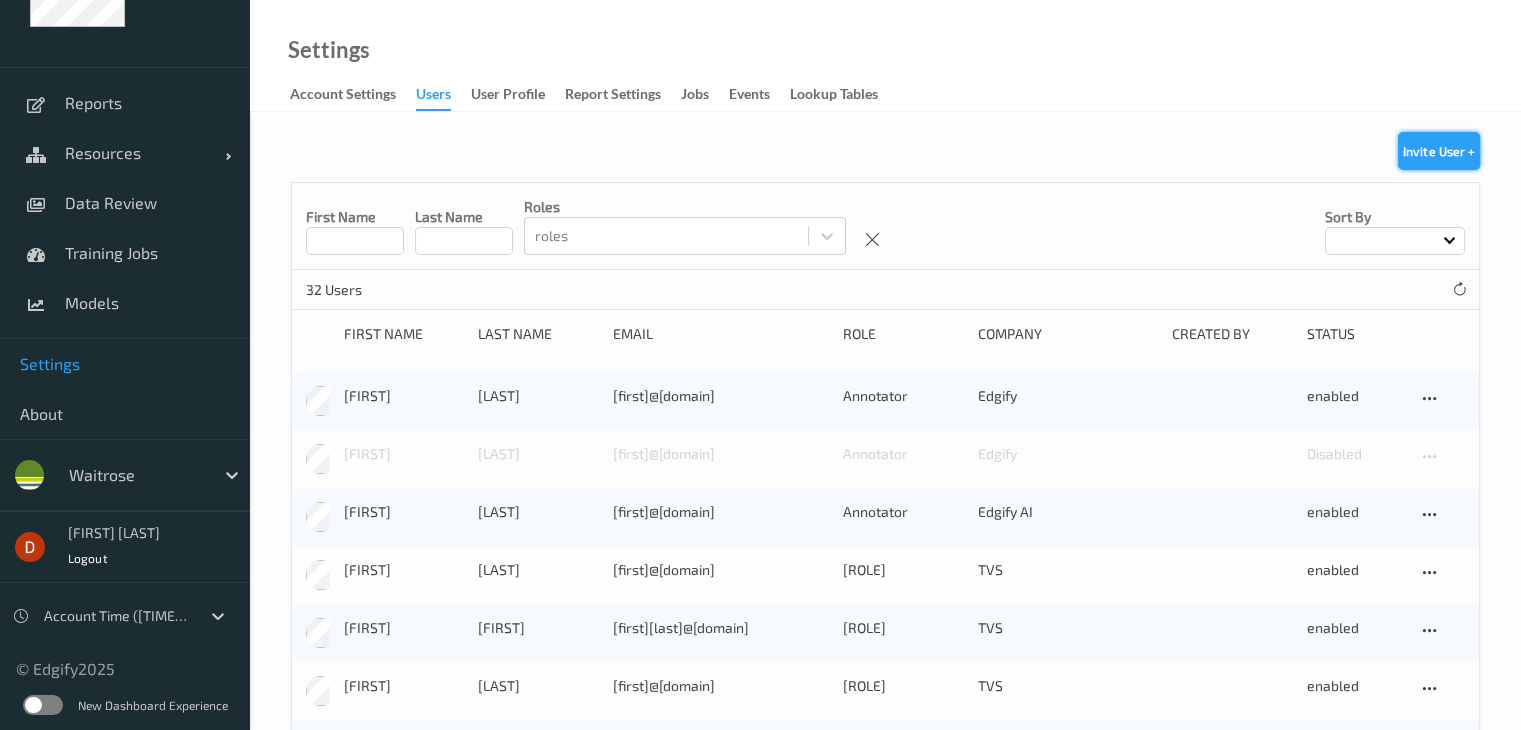 click on "Invite User +" at bounding box center (1439, 151) 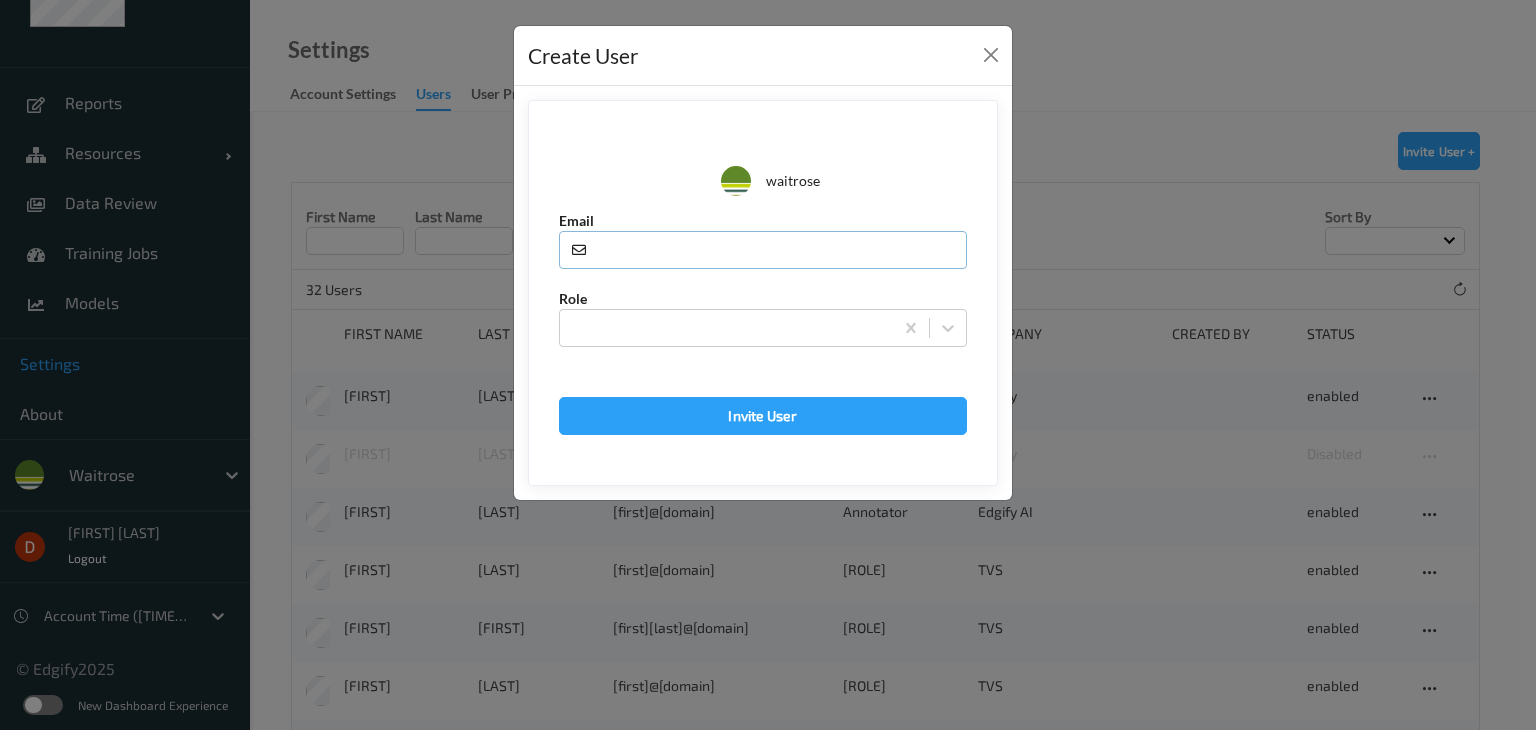 click at bounding box center (763, 250) 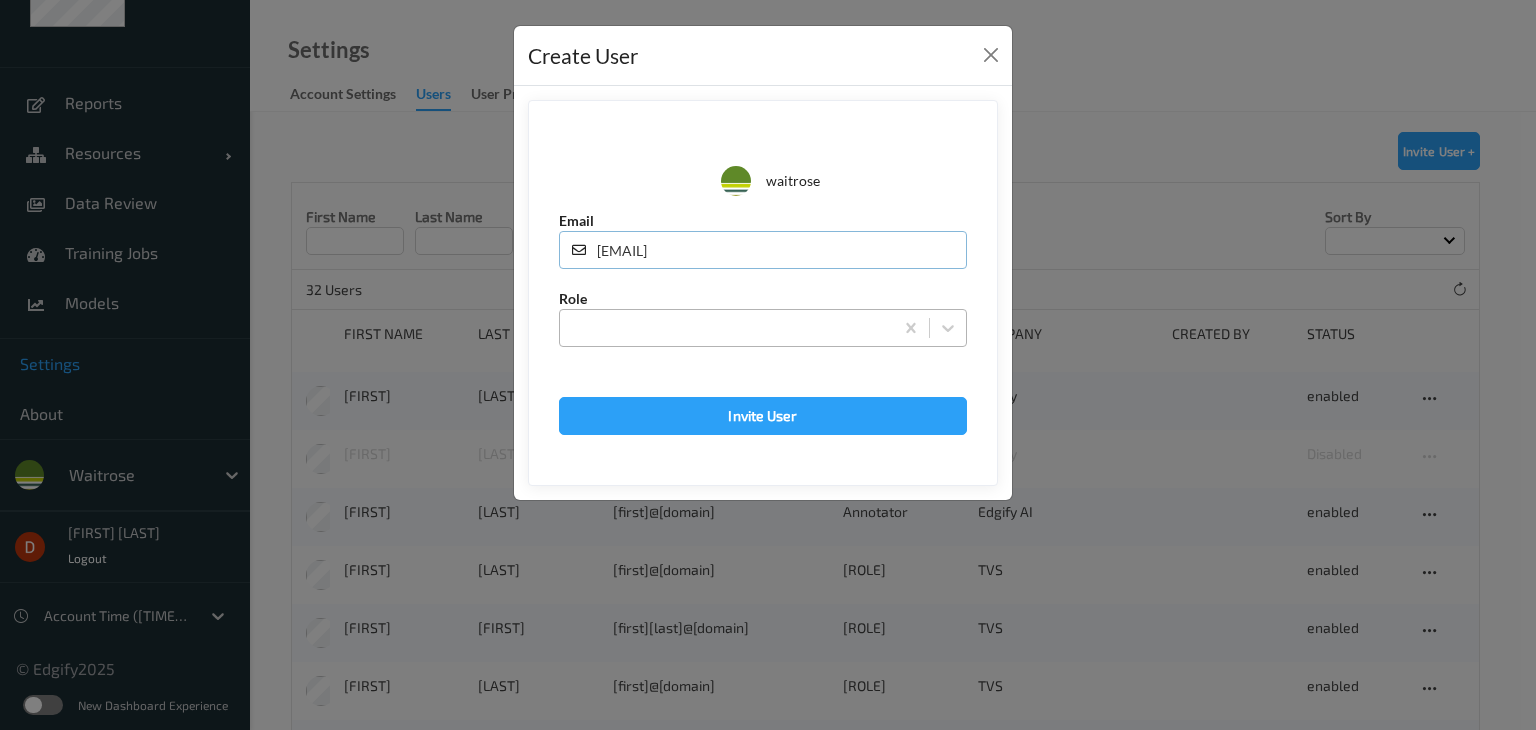 type on "[EMAIL]" 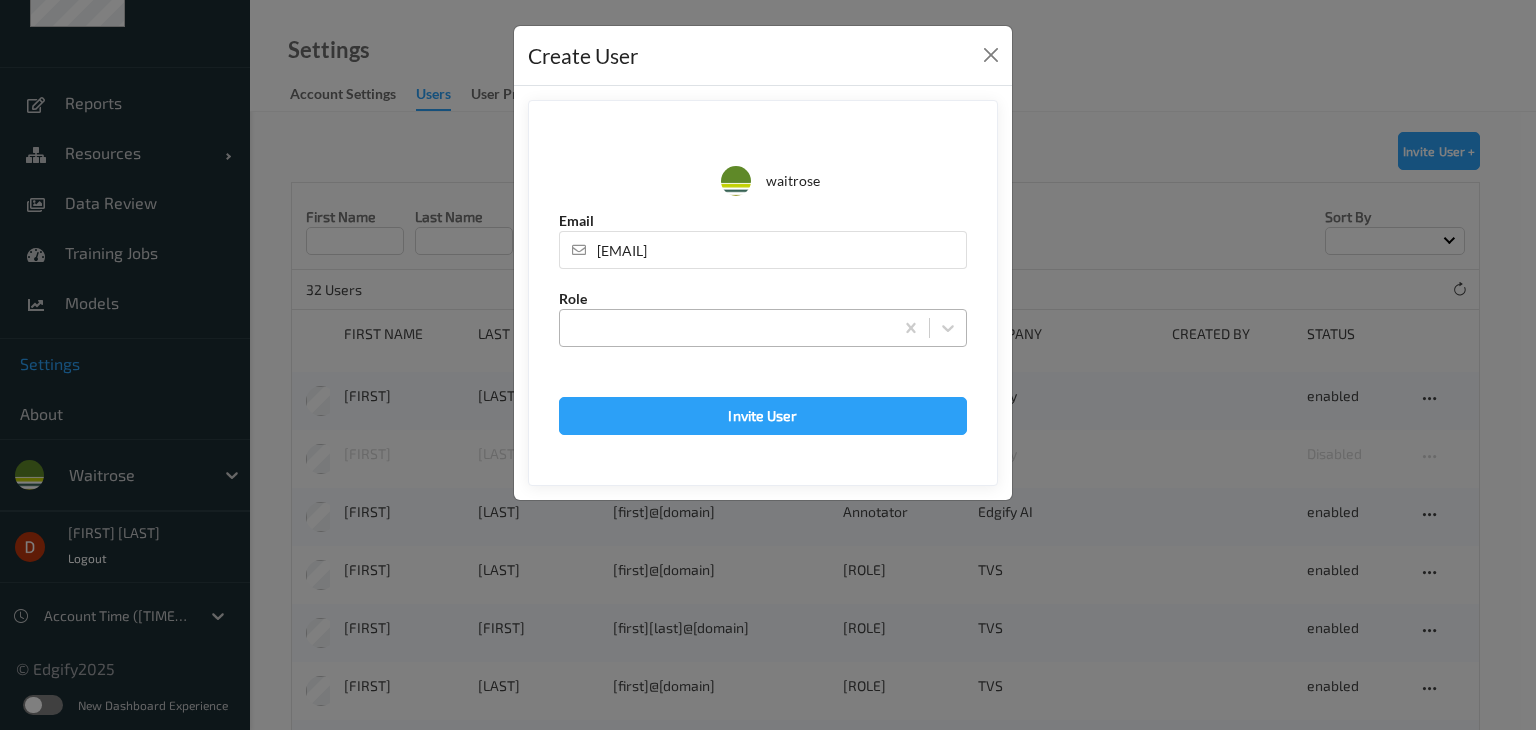 click at bounding box center [726, 328] 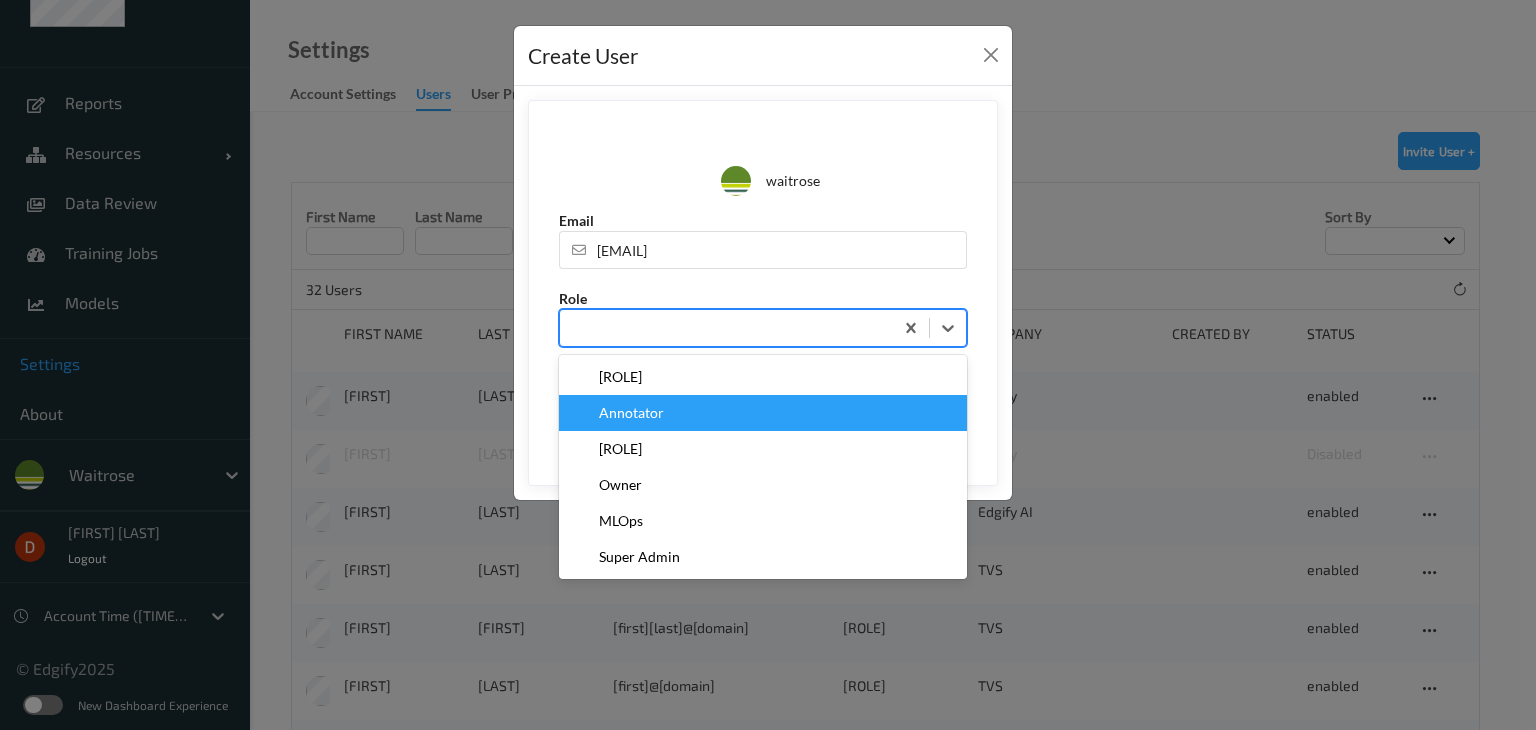 click on "Annotator" at bounding box center [763, 413] 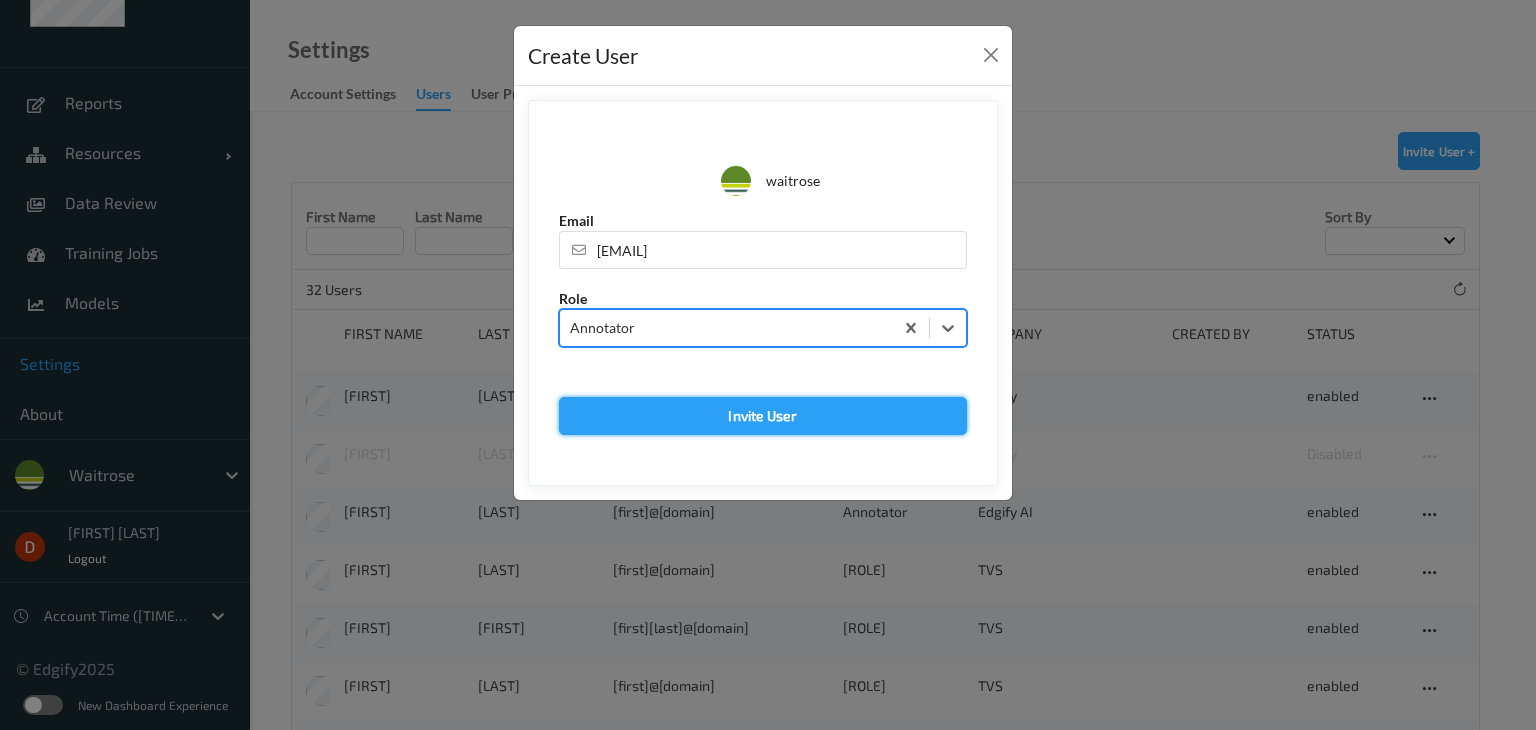 click on "Invite User" at bounding box center (763, 416) 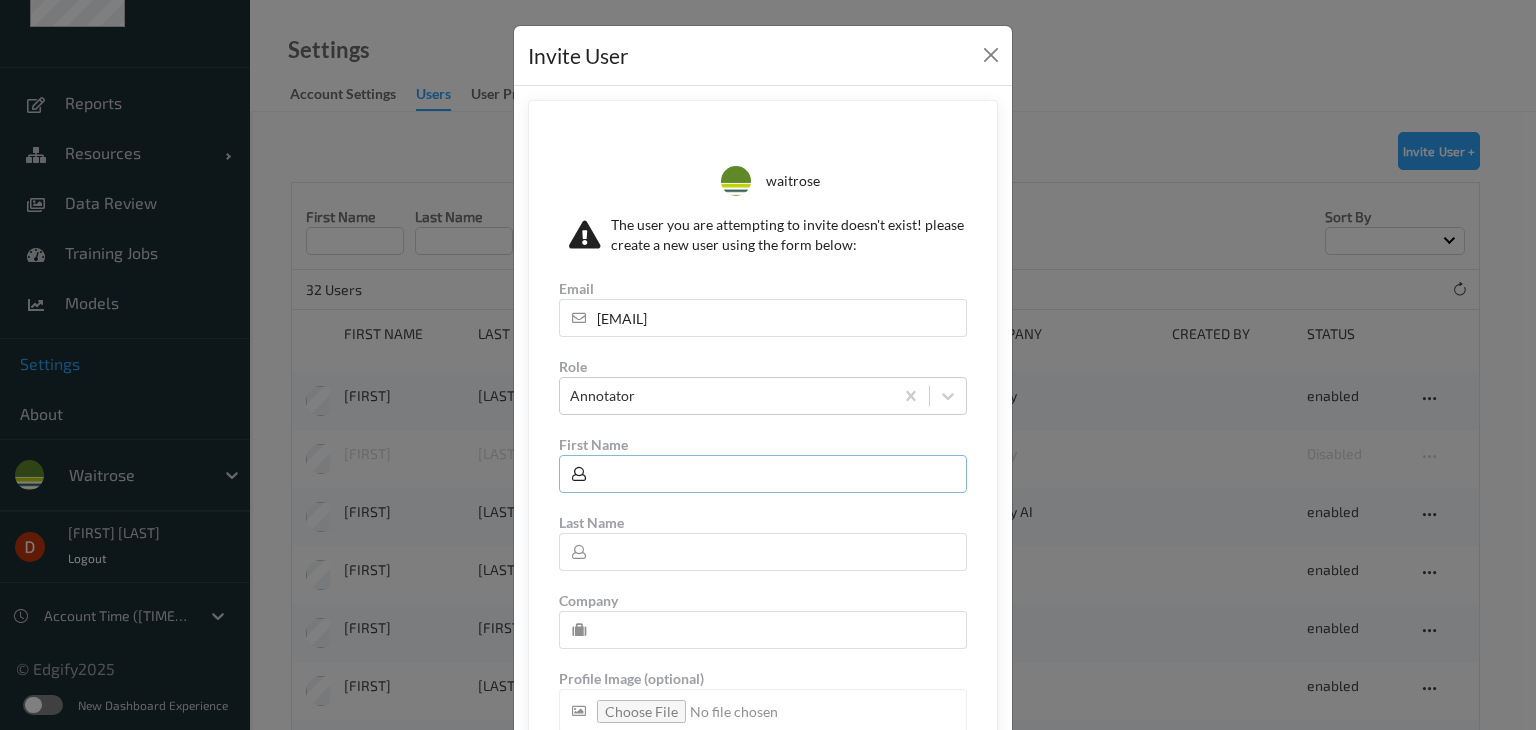 click at bounding box center (763, 474) 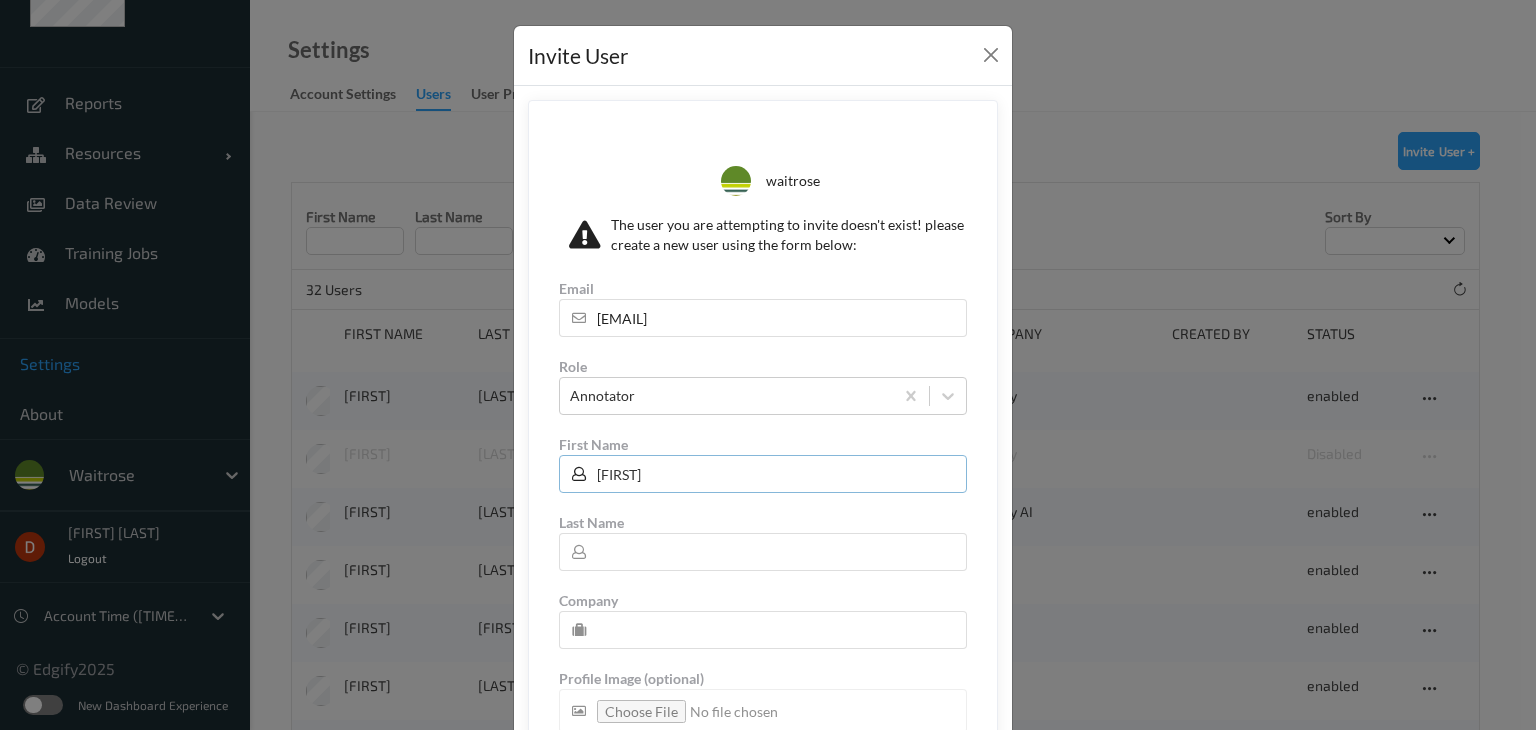 type on "[FIRST]" 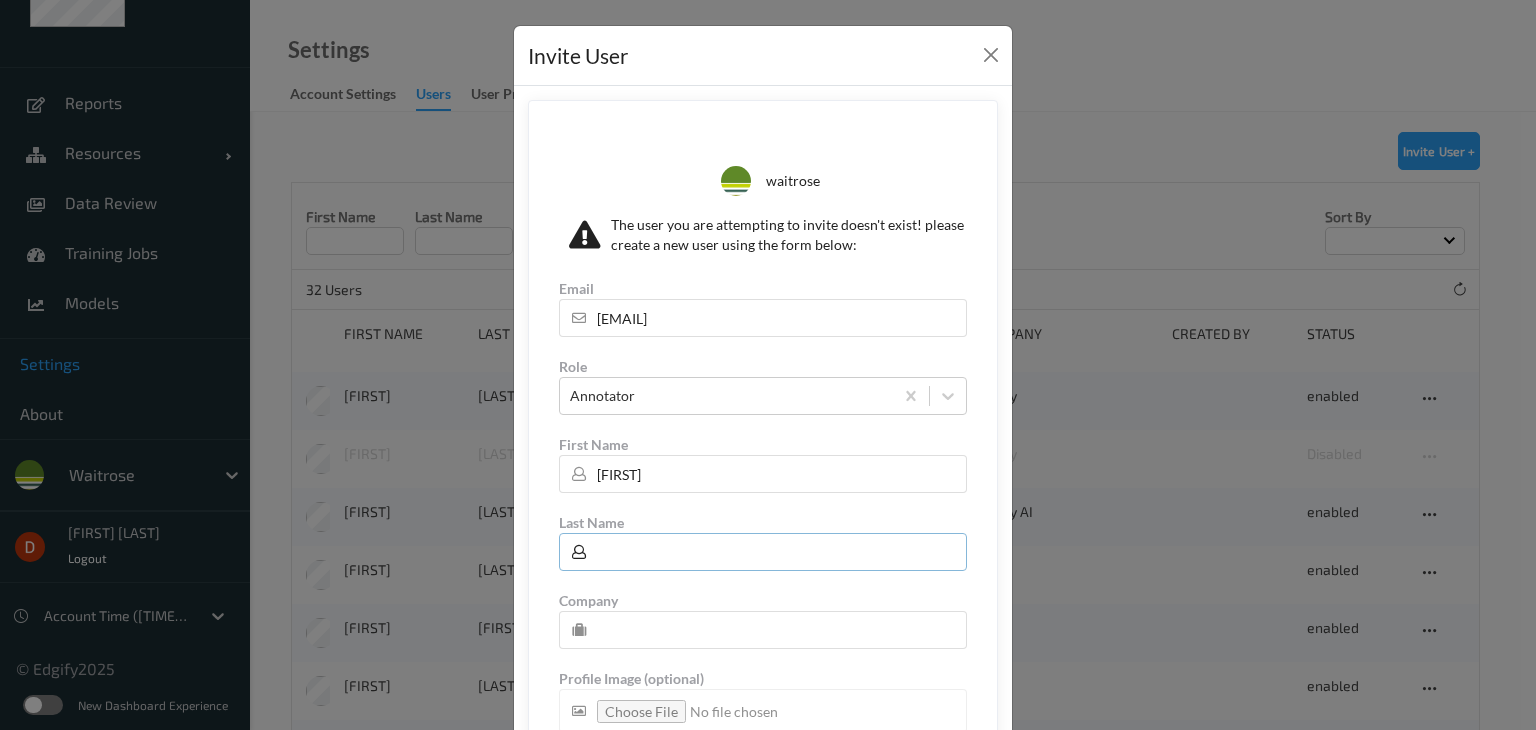 click at bounding box center [763, 552] 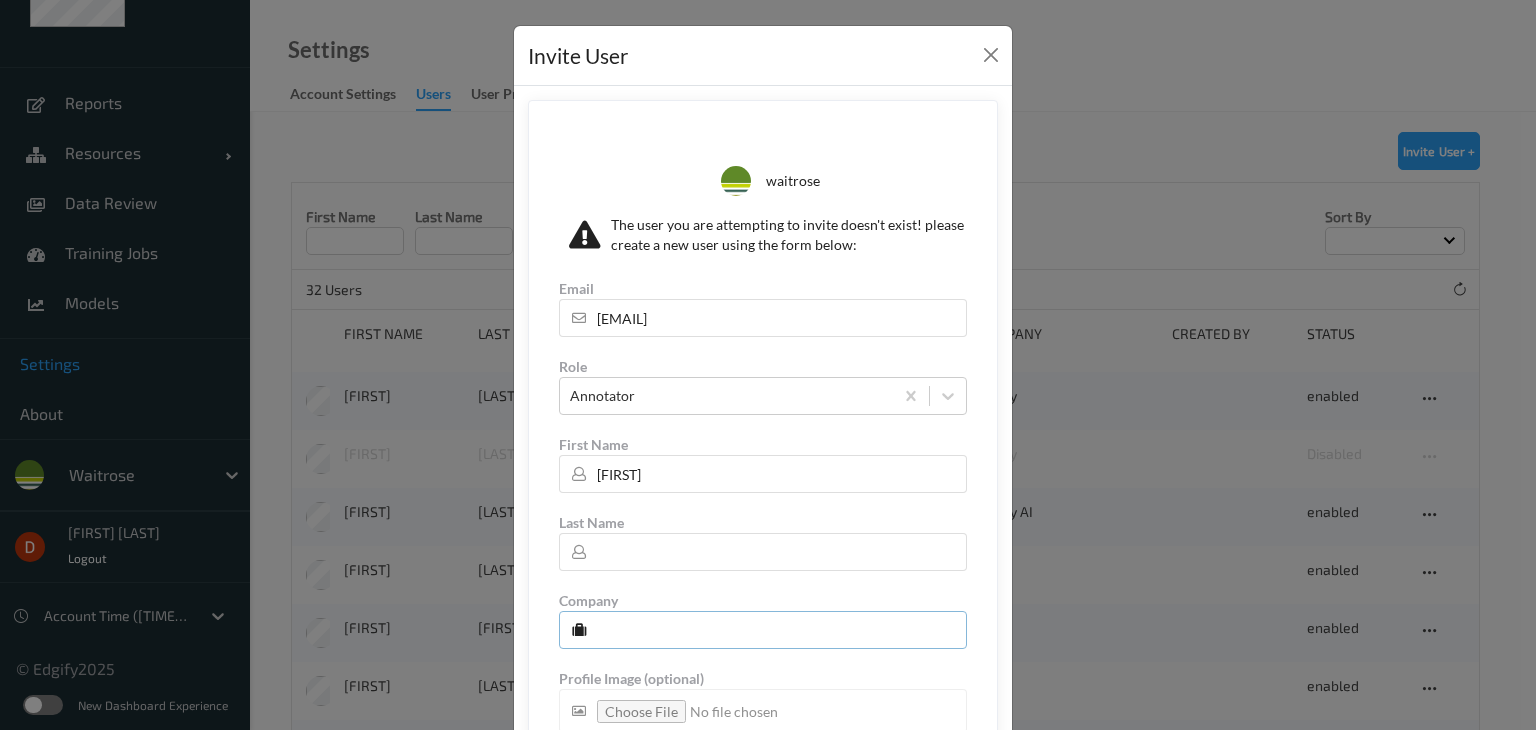 click at bounding box center [763, 630] 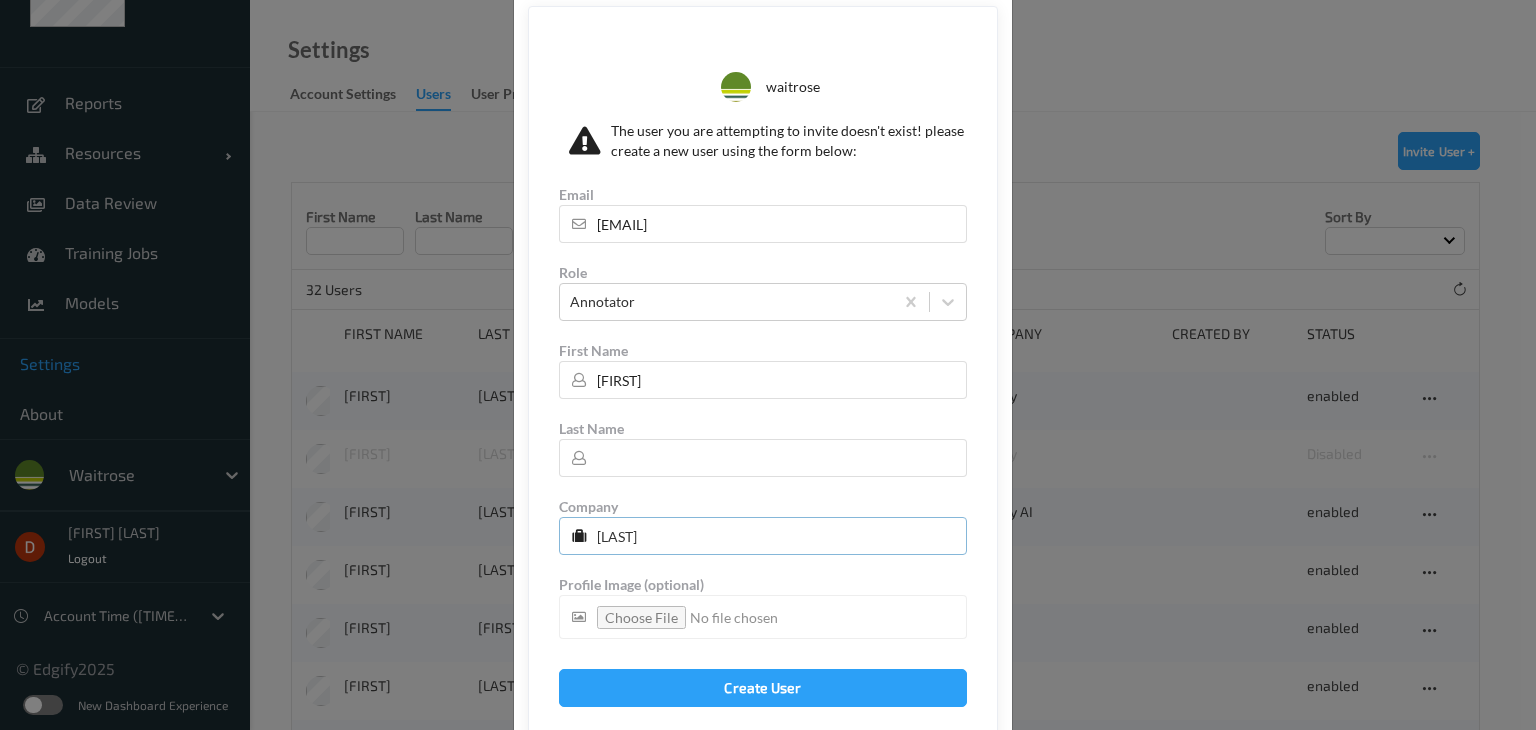 scroll, scrollTop: 158, scrollLeft: 0, axis: vertical 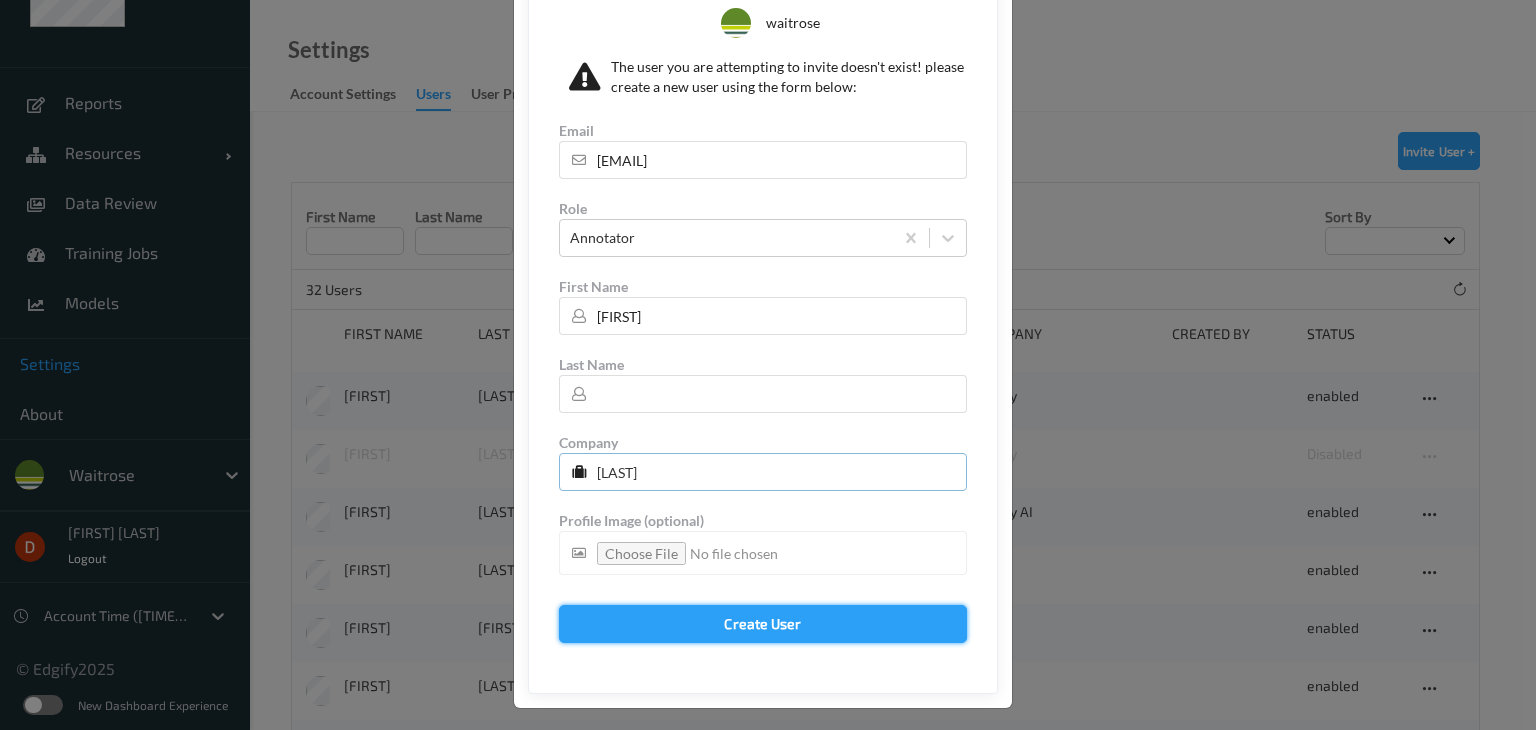 type on "[LAST]" 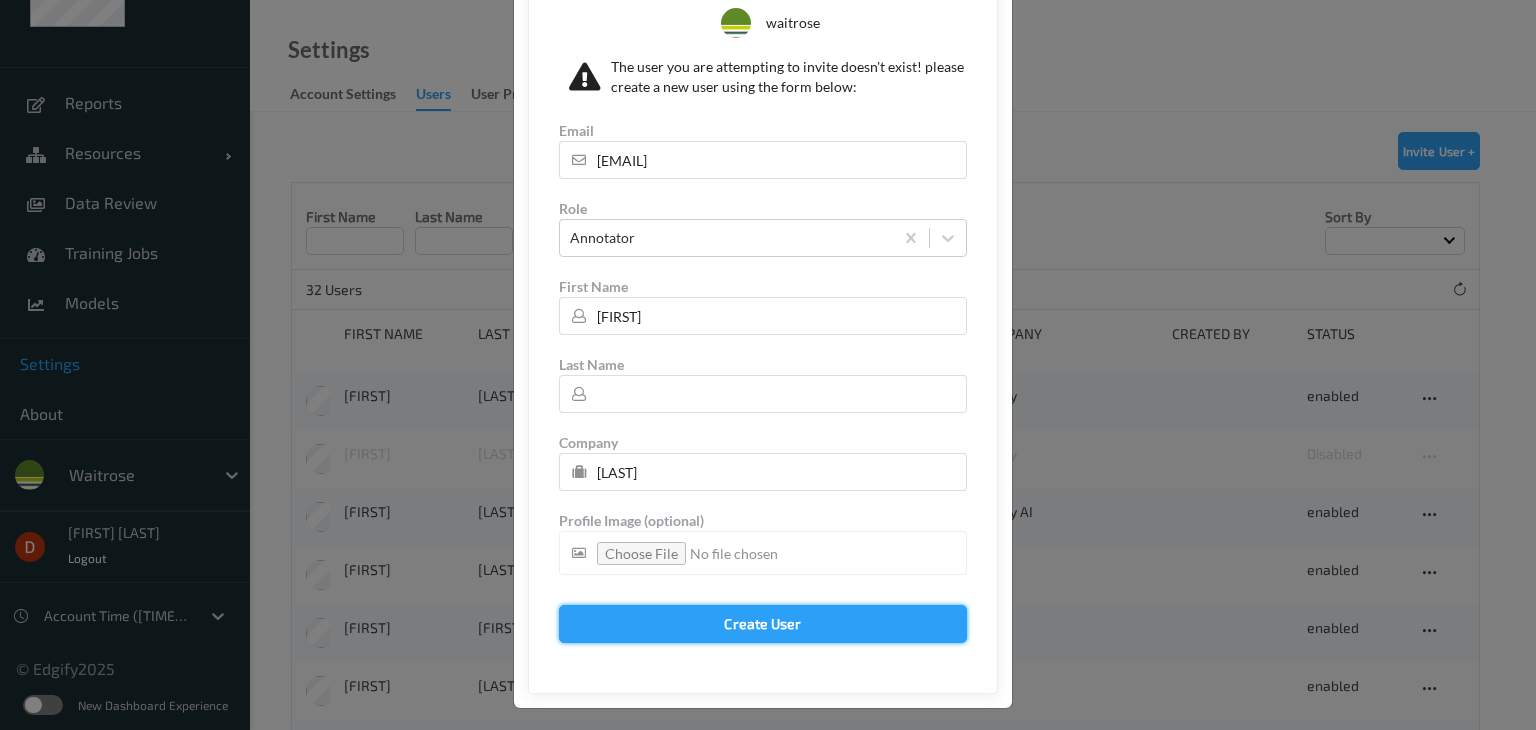 click on "Create User" at bounding box center (763, 624) 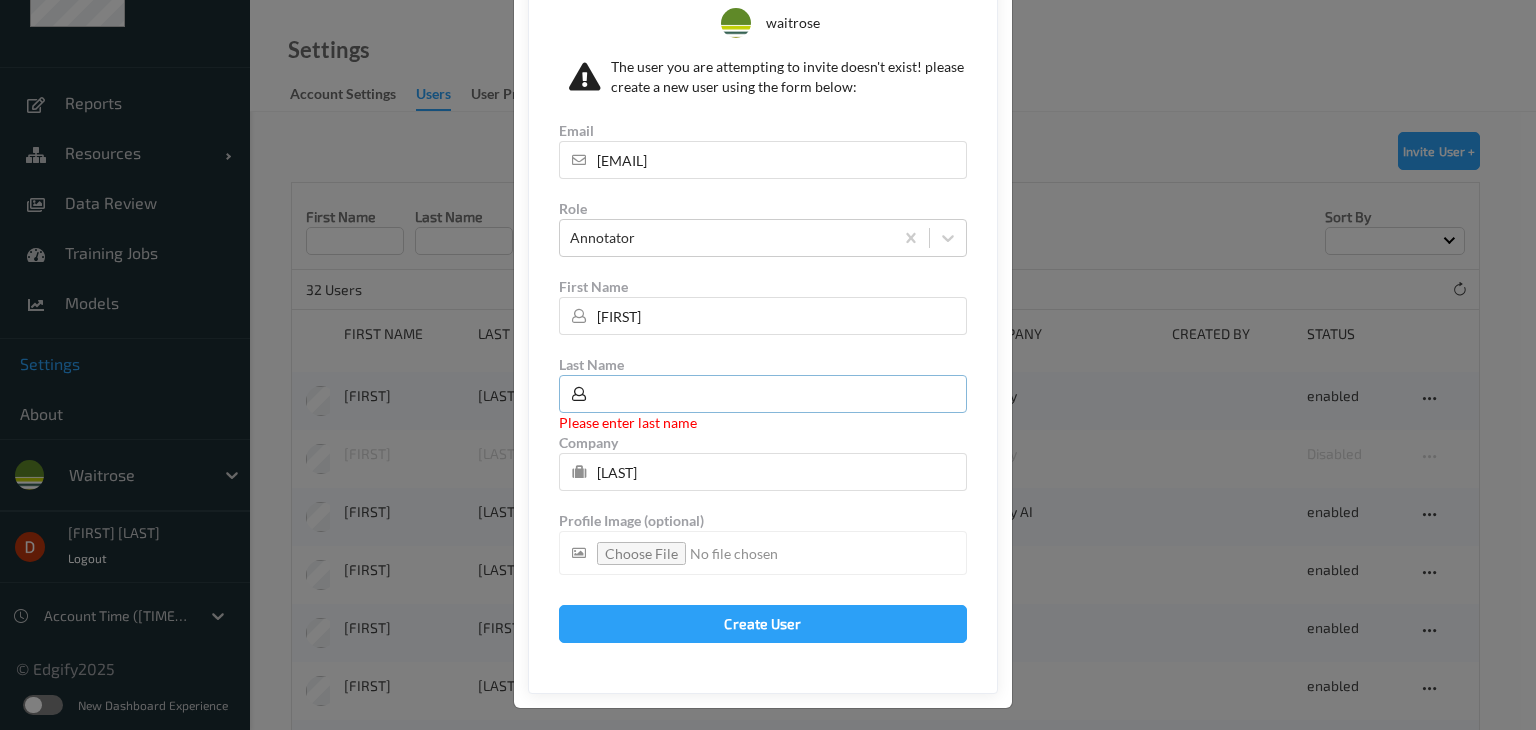 click at bounding box center [763, 394] 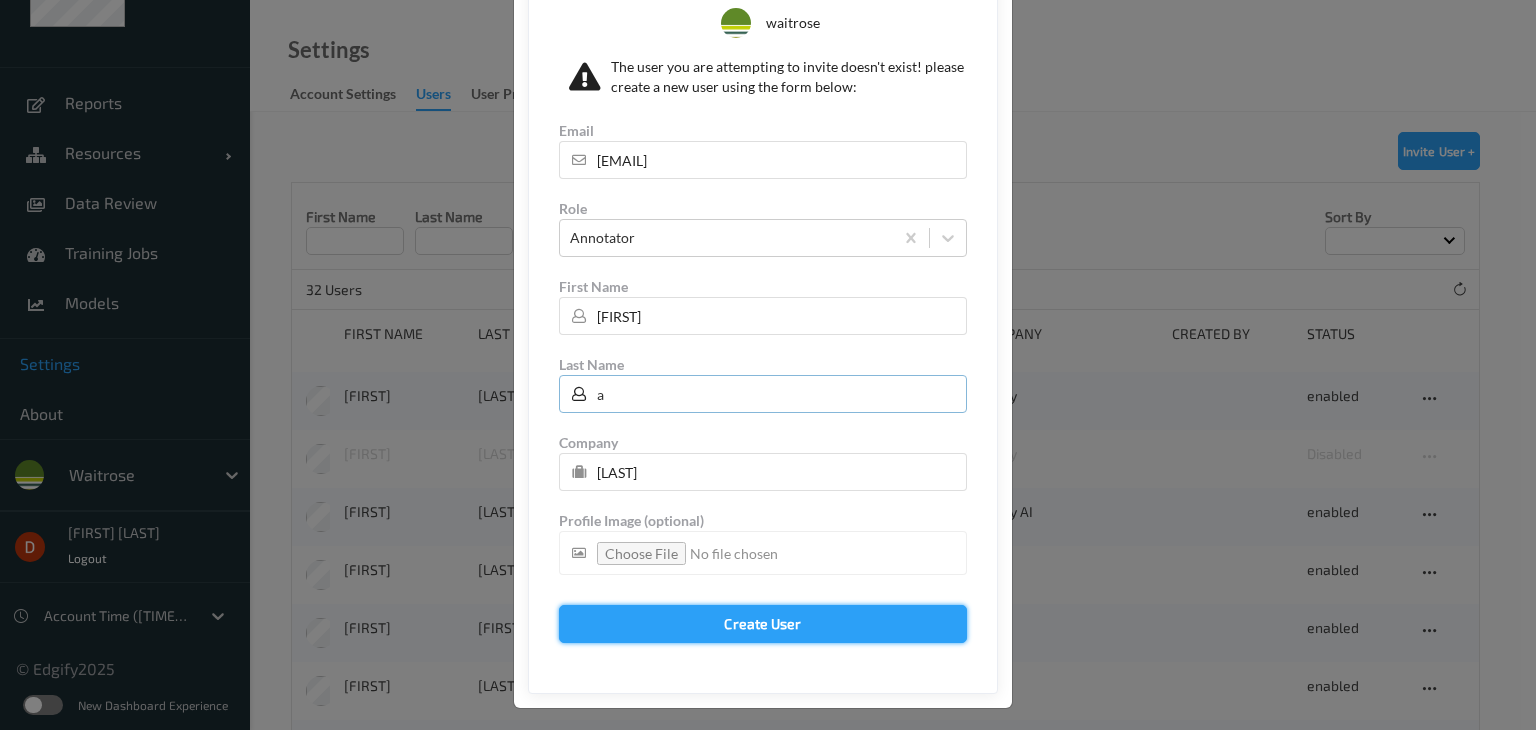 type on "a" 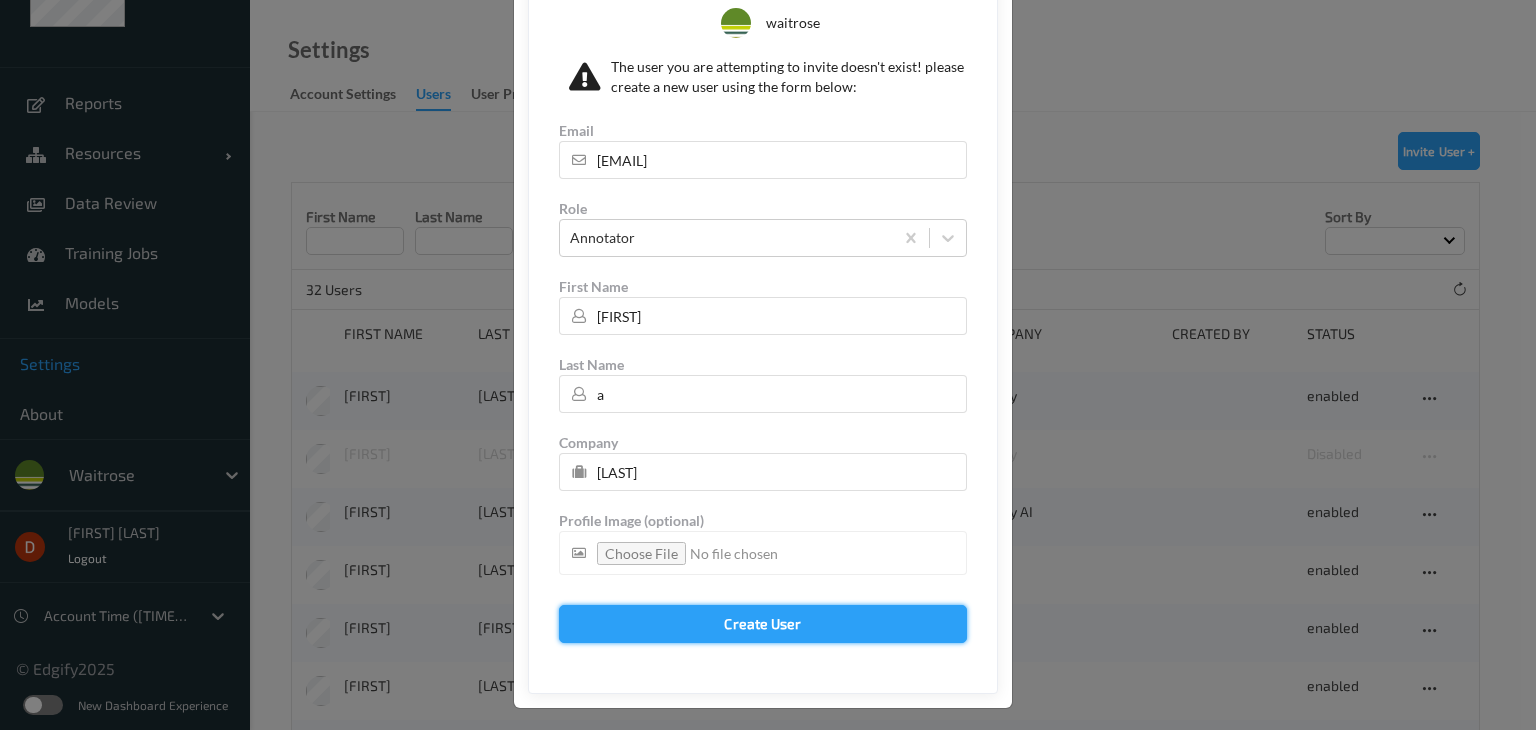 click on "Create User" at bounding box center (763, 624) 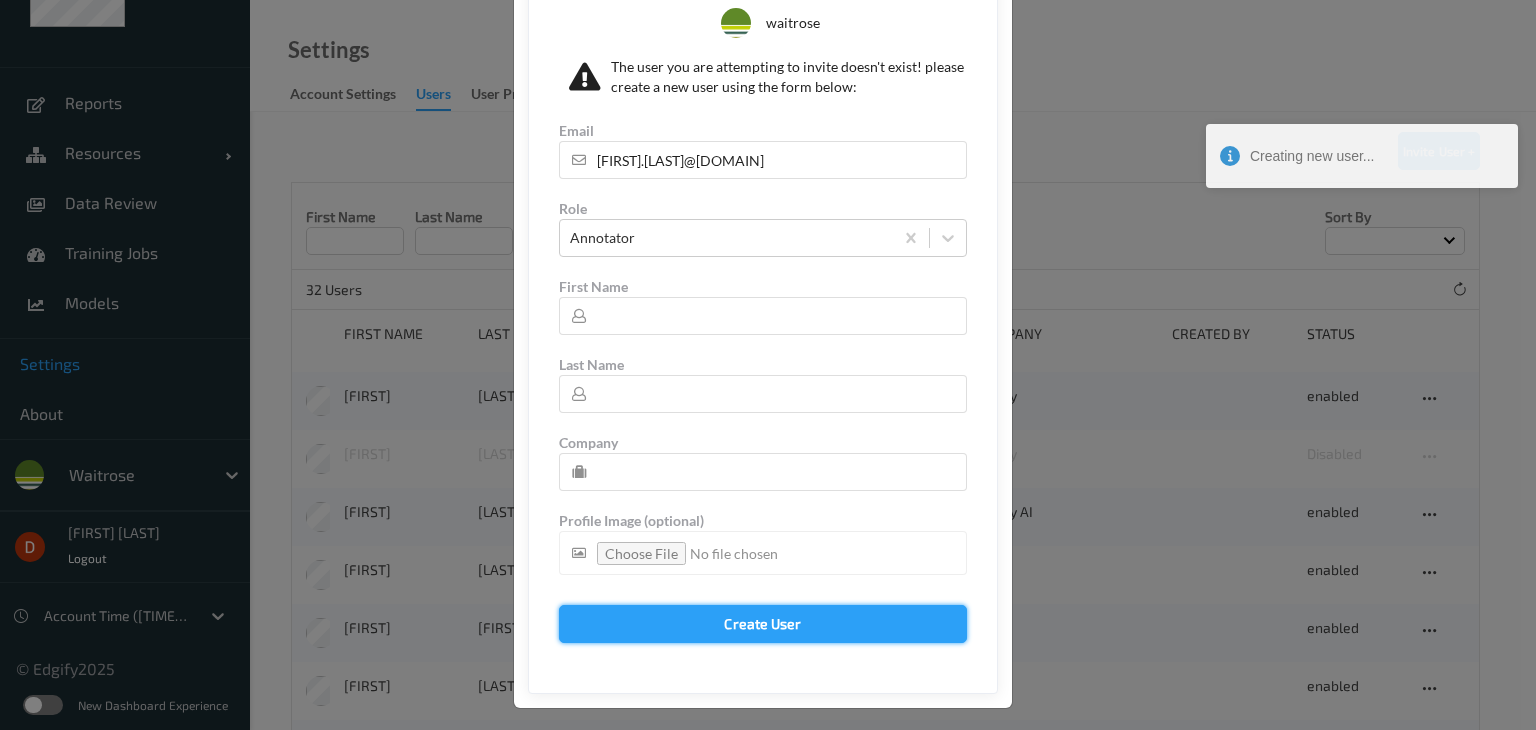 scroll, scrollTop: 0, scrollLeft: 0, axis: both 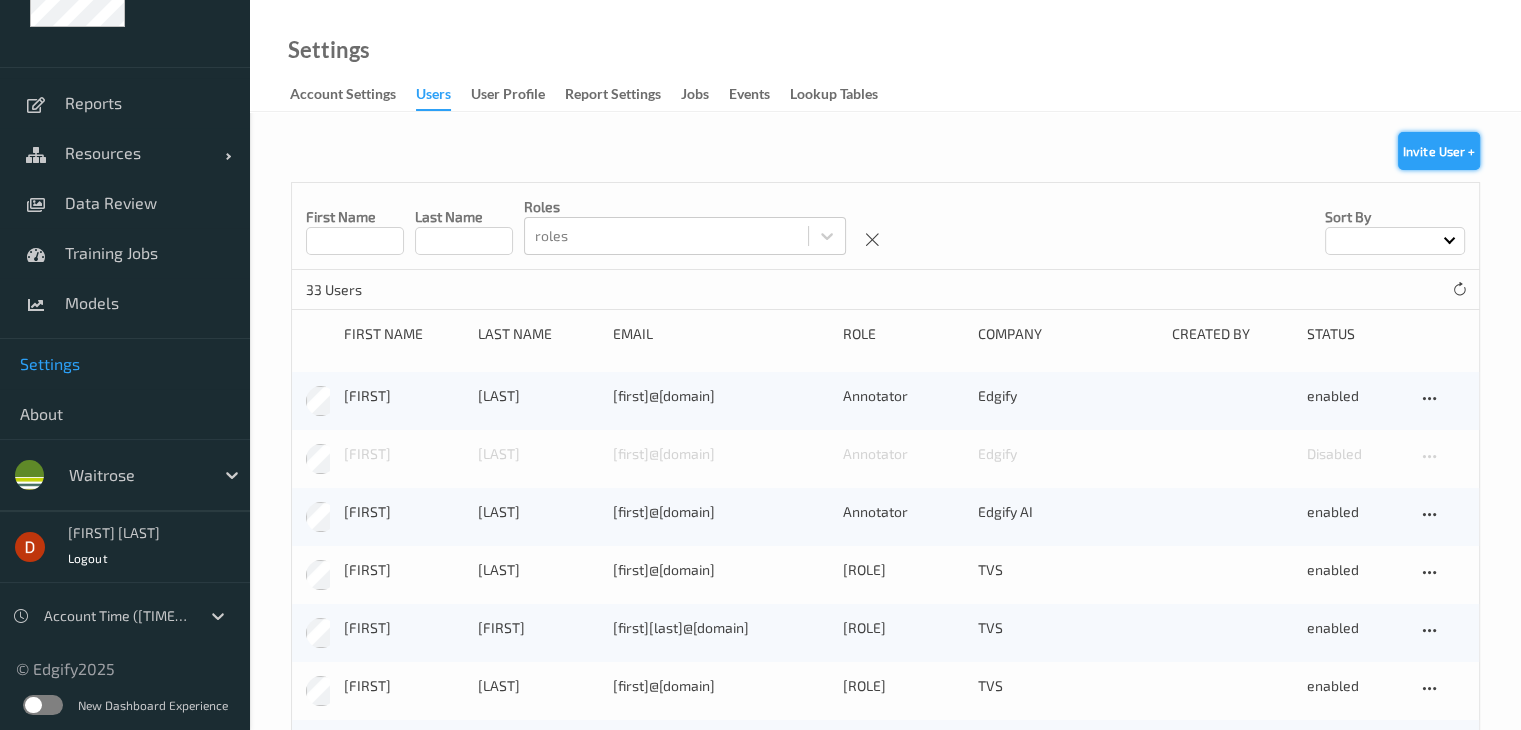 click on "Invite User +" at bounding box center [1439, 151] 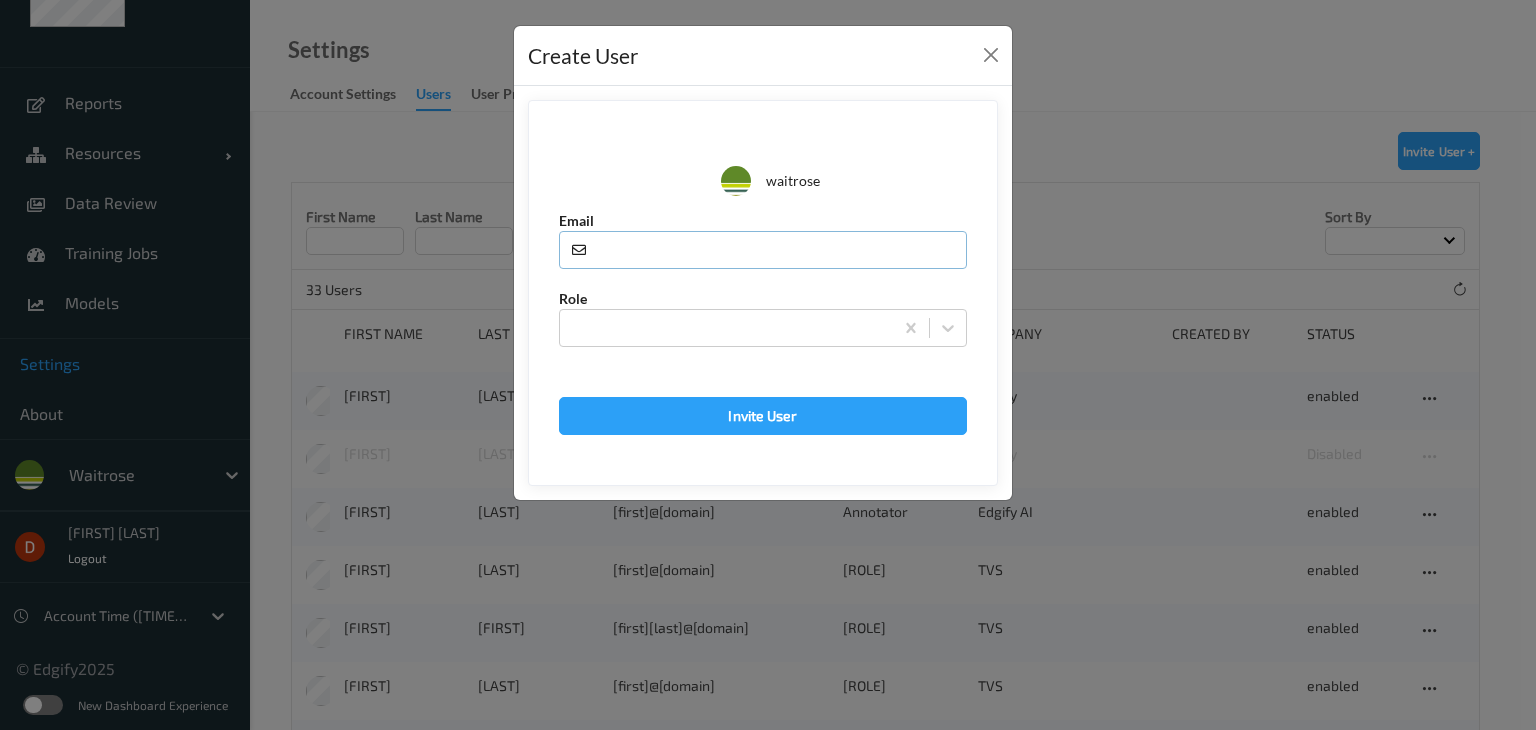 click at bounding box center (763, 250) 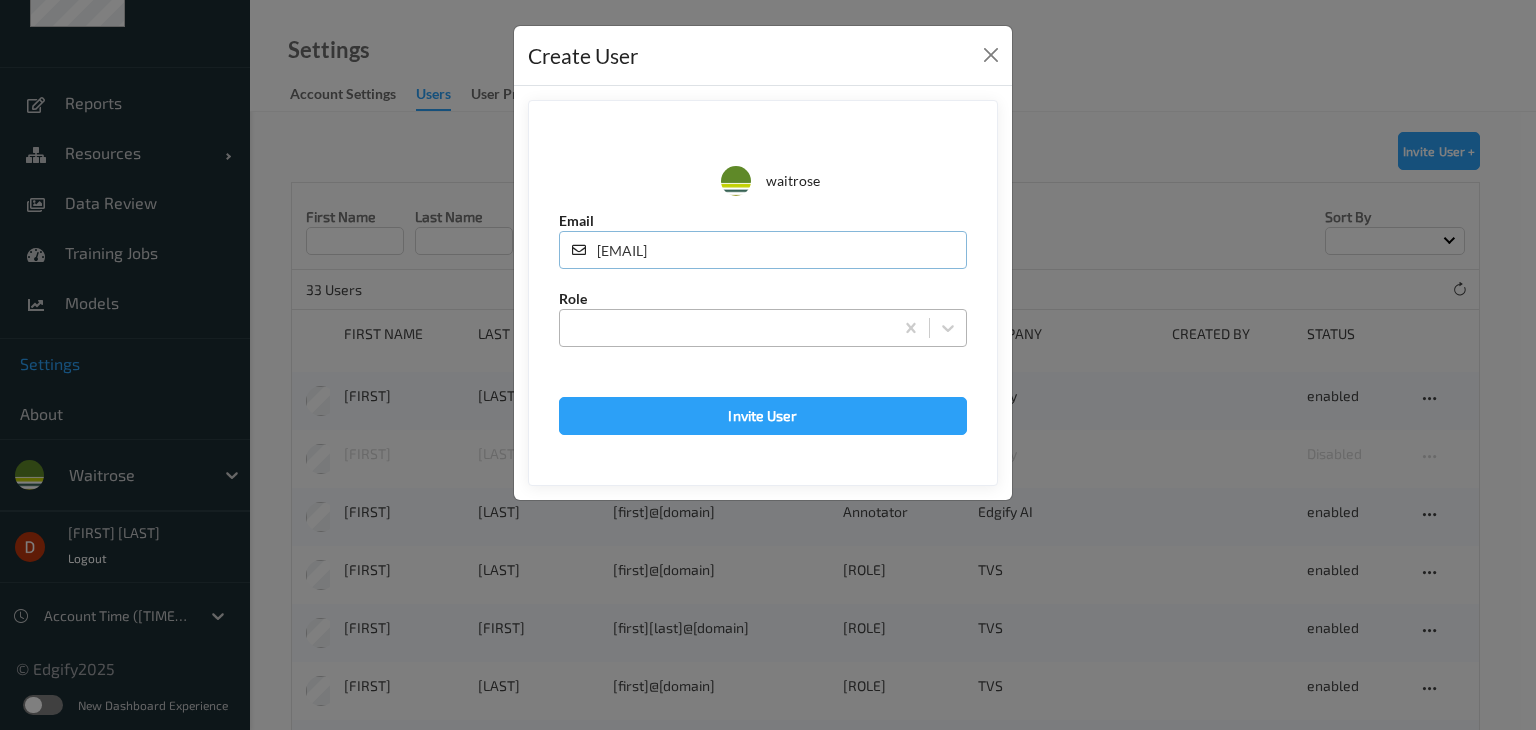type on "[EMAIL]" 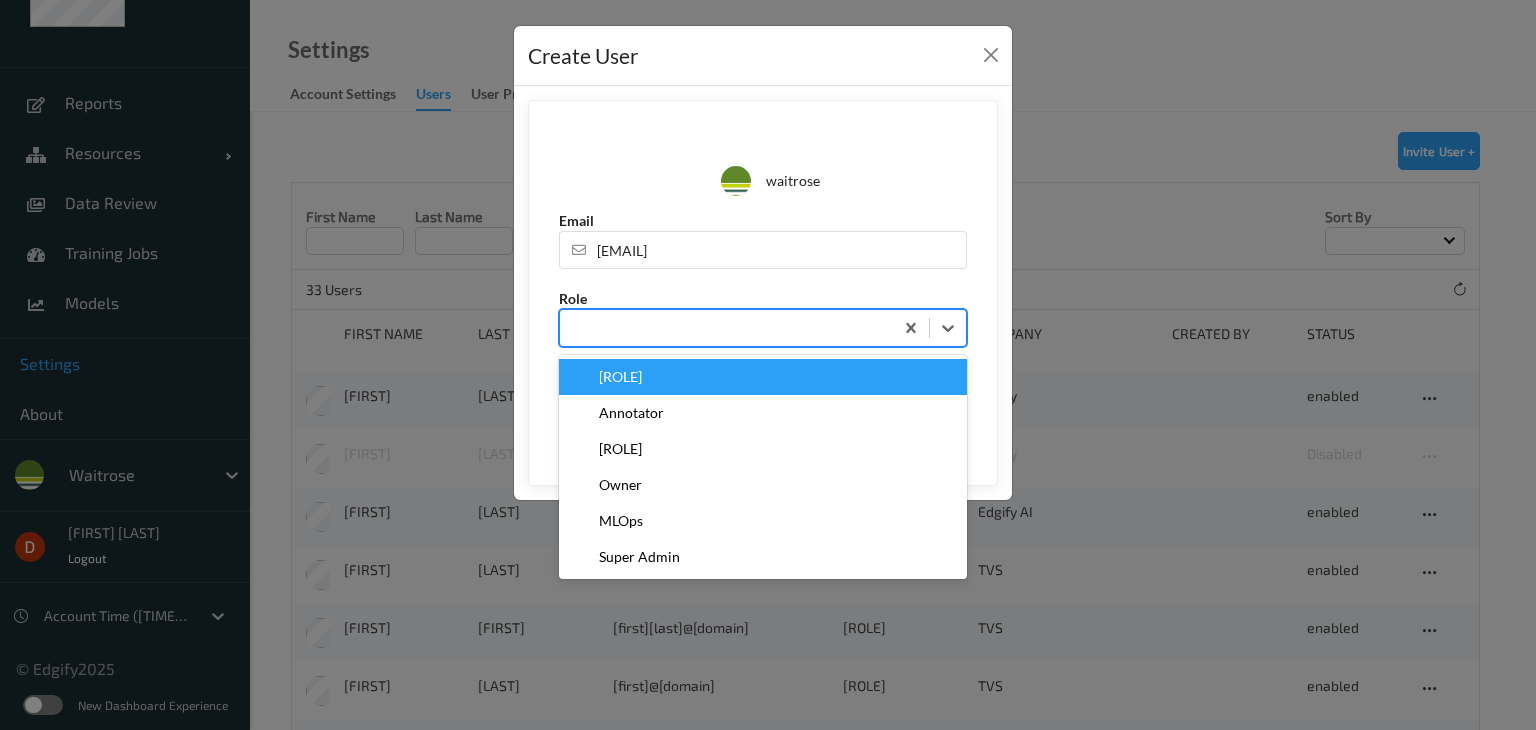 click at bounding box center (726, 328) 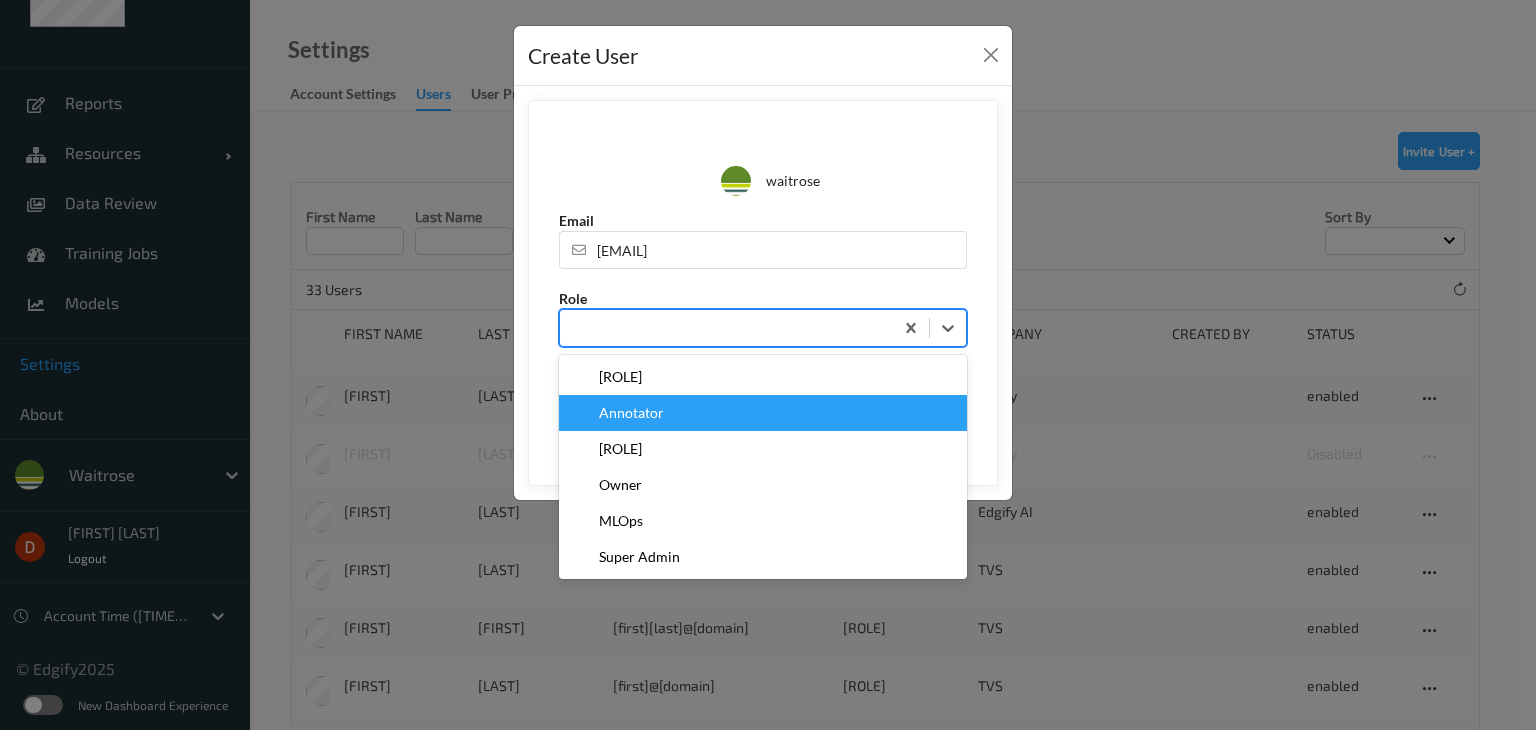 click on "Annotator" at bounding box center (631, 413) 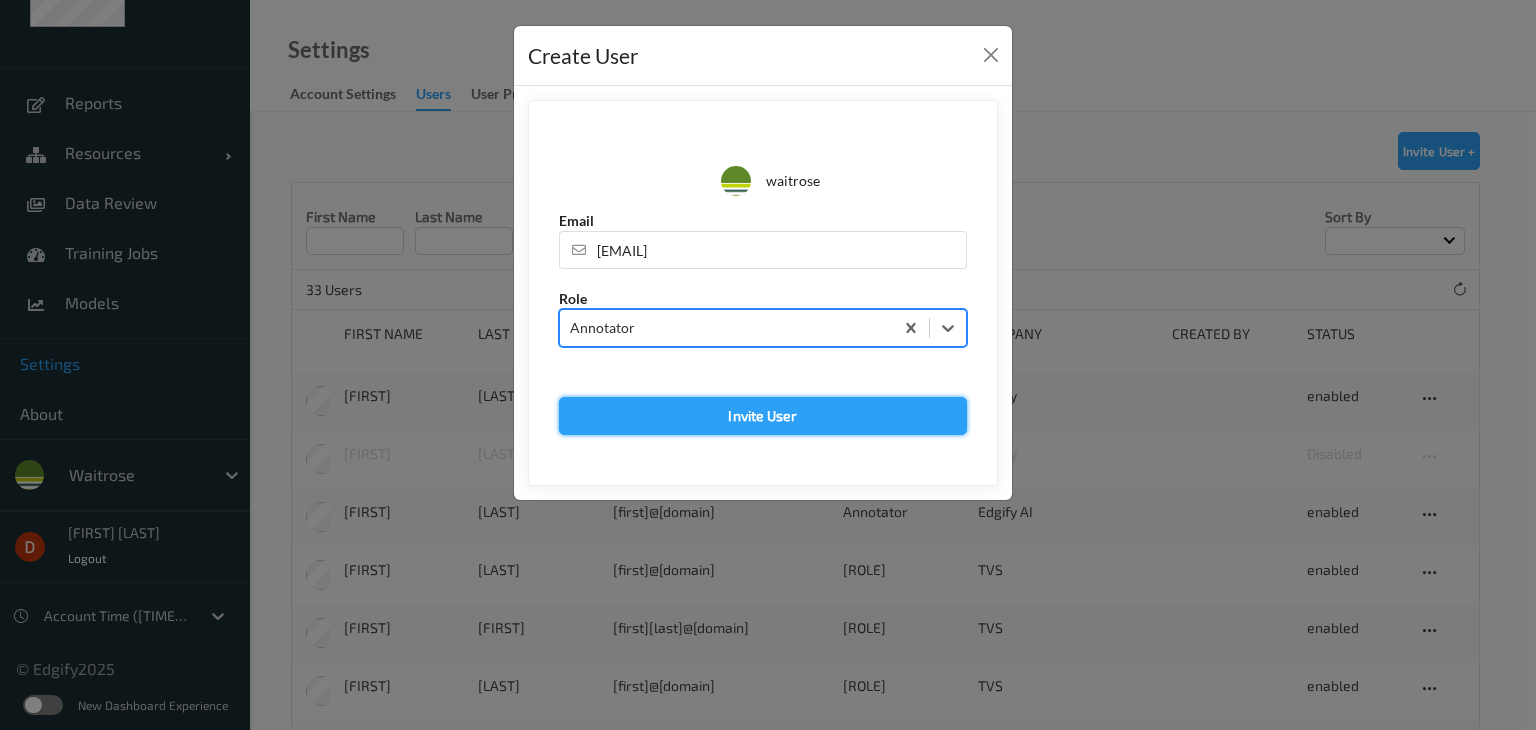 click on "Invite User" at bounding box center (763, 416) 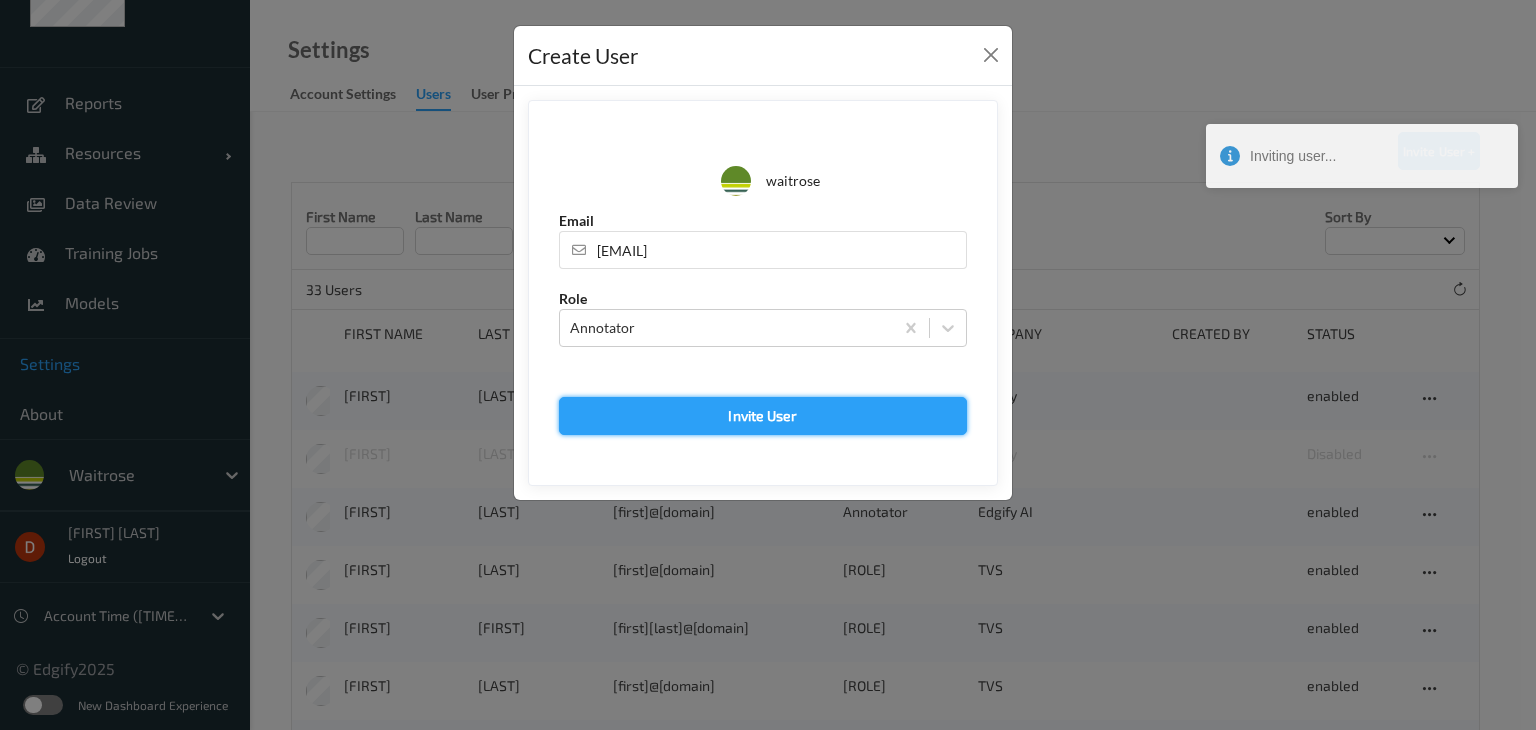 click on "Invite User" at bounding box center (763, 416) 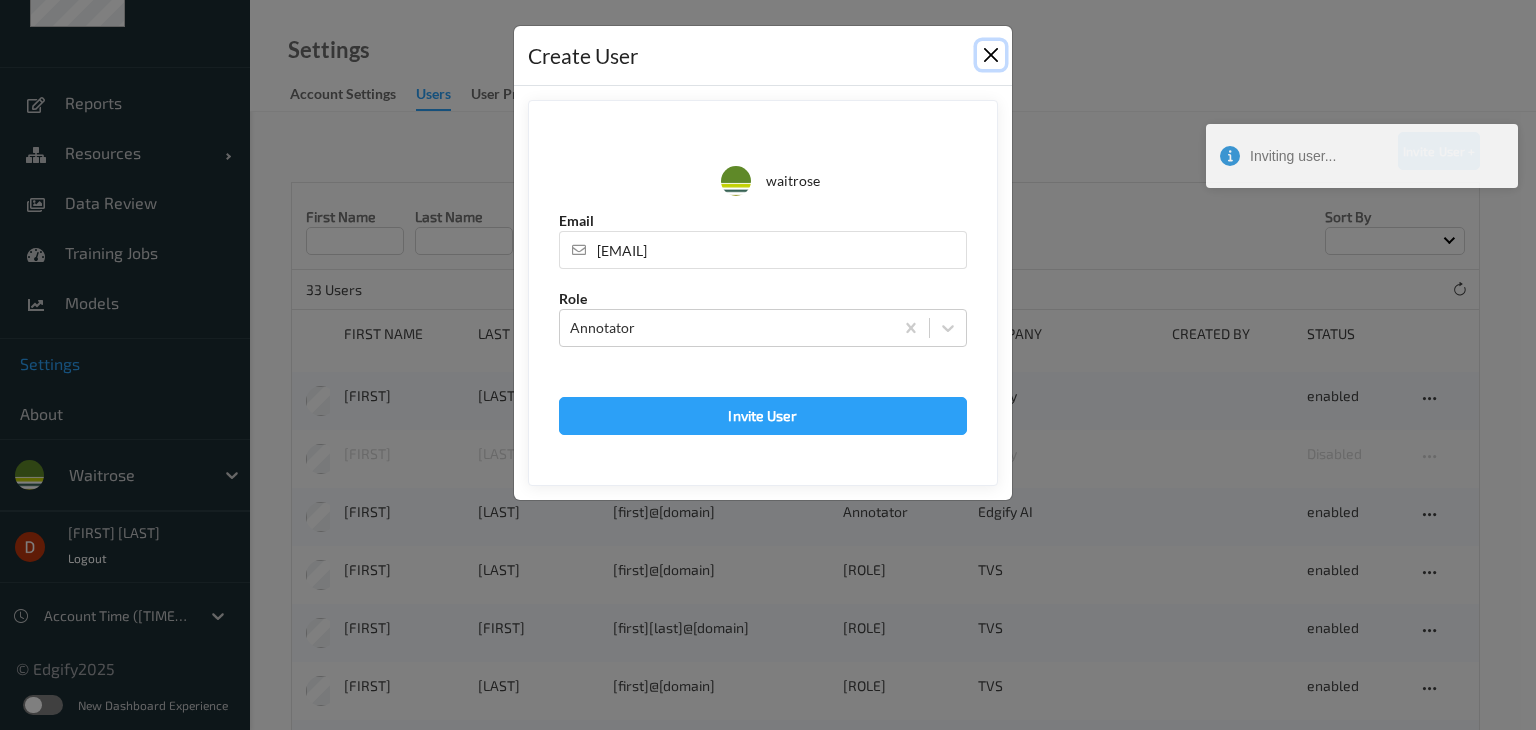 click at bounding box center [991, 55] 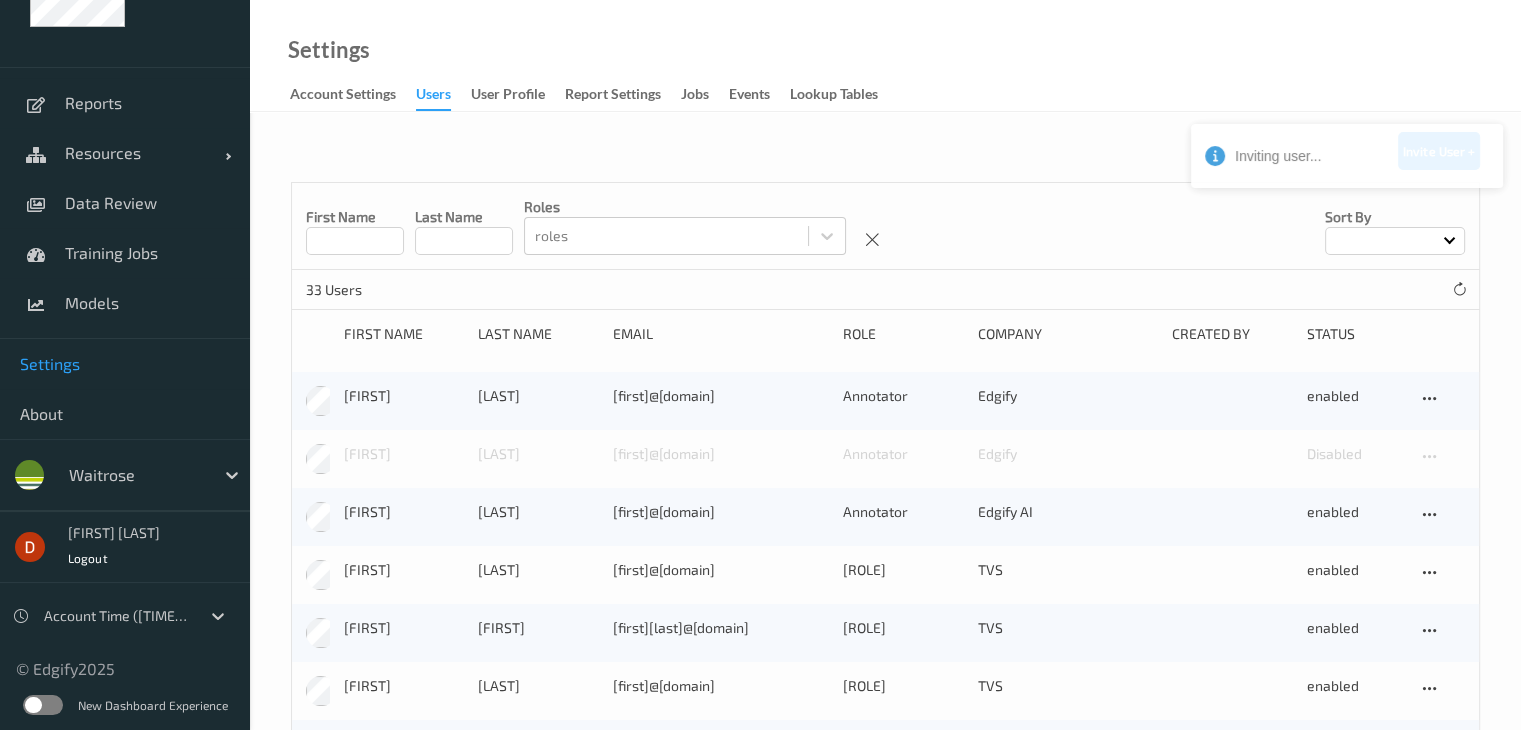 click on "Inviting user..." at bounding box center (1362, 156) 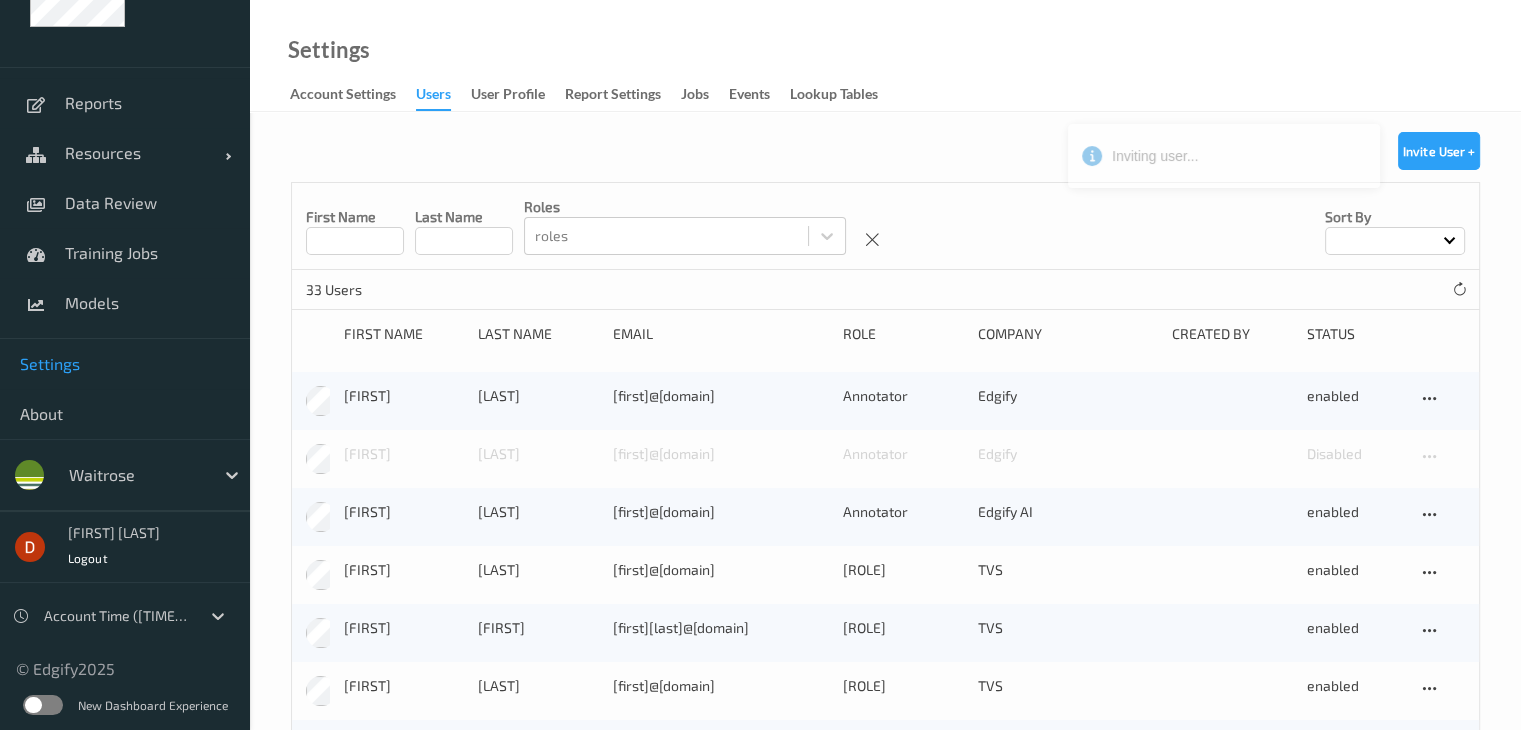 drag, startPoint x: 1422, startPoint y: 158, endPoint x: 1178, endPoint y: 165, distance: 244.10039 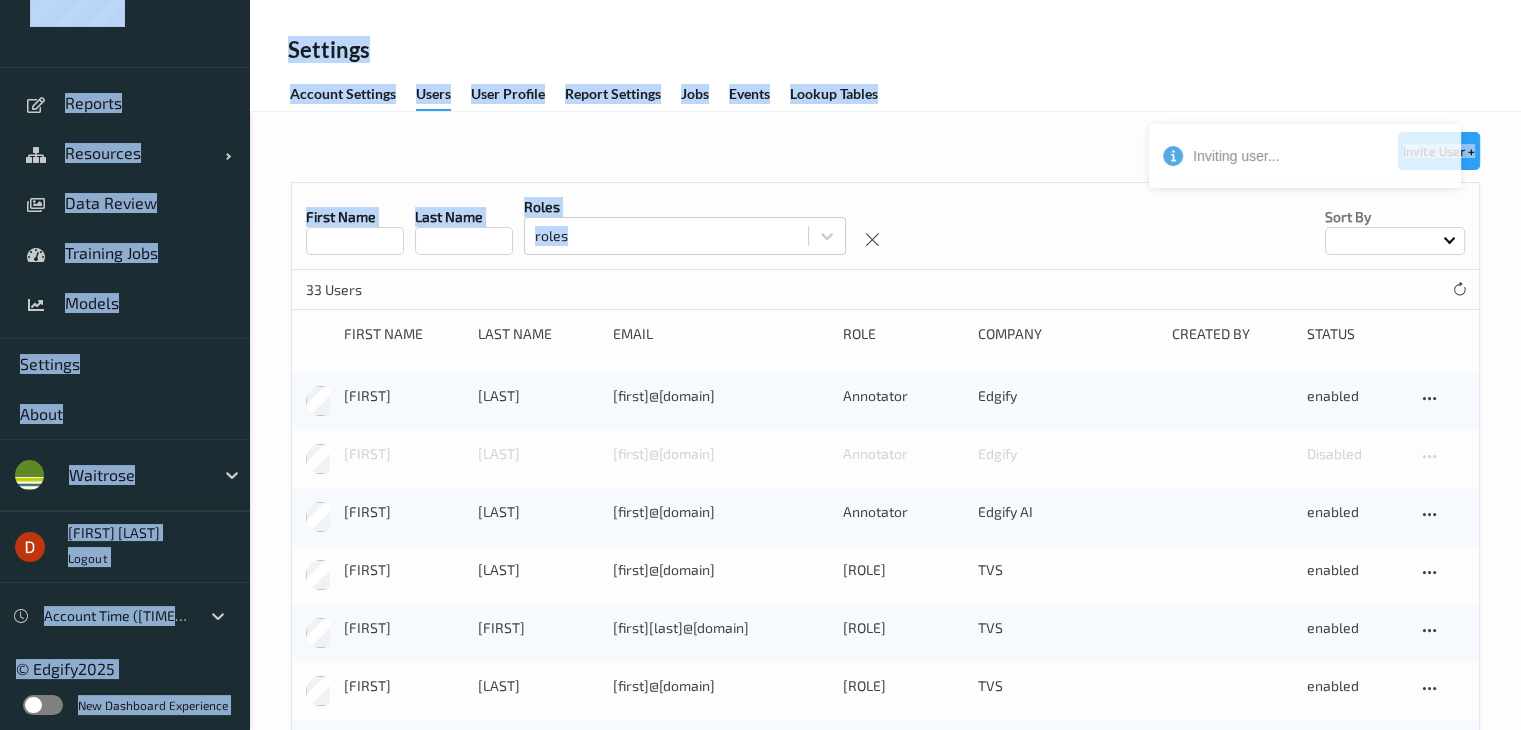 drag, startPoint x: 1423, startPoint y: 162, endPoint x: 968, endPoint y: 227, distance: 459.61942 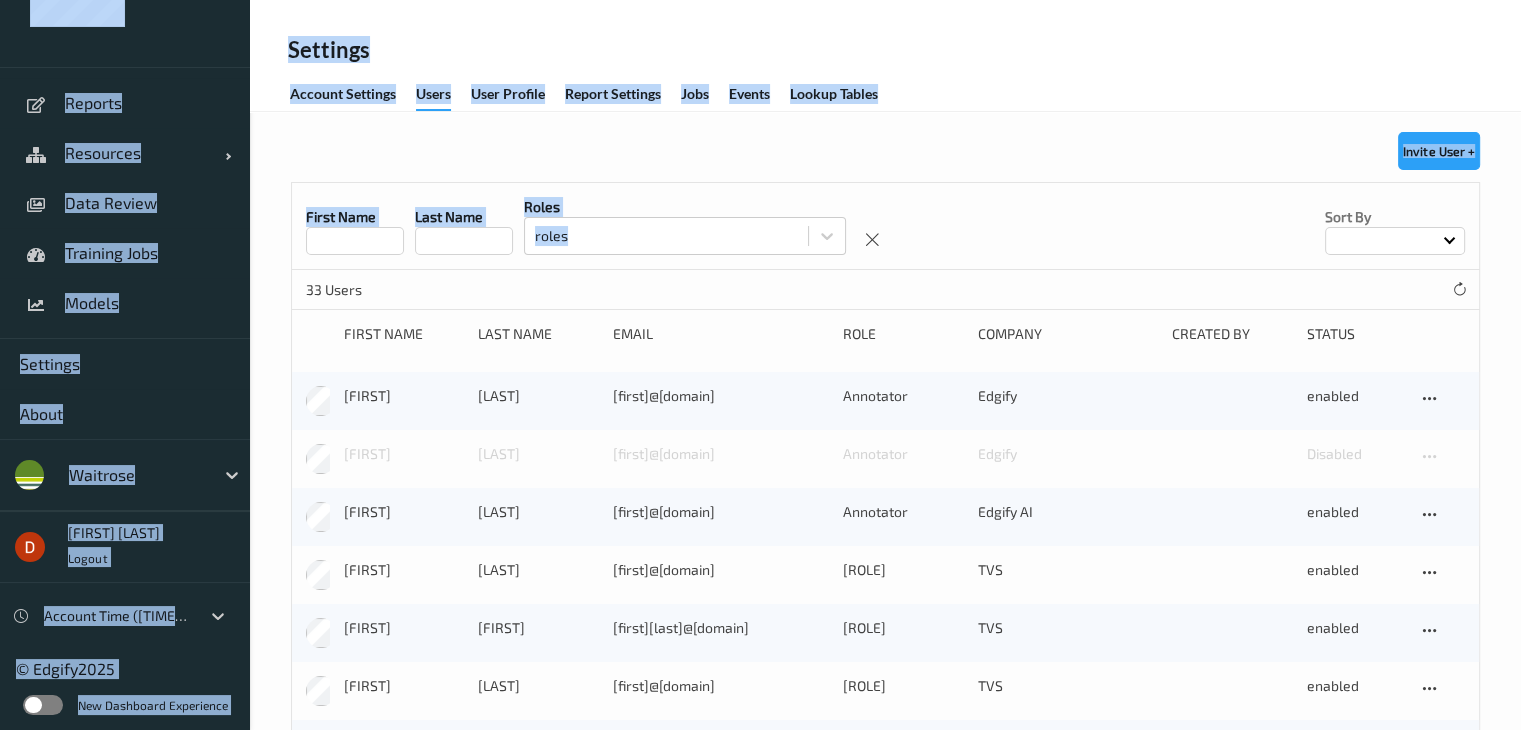click on "Invite User +" at bounding box center (885, 157) 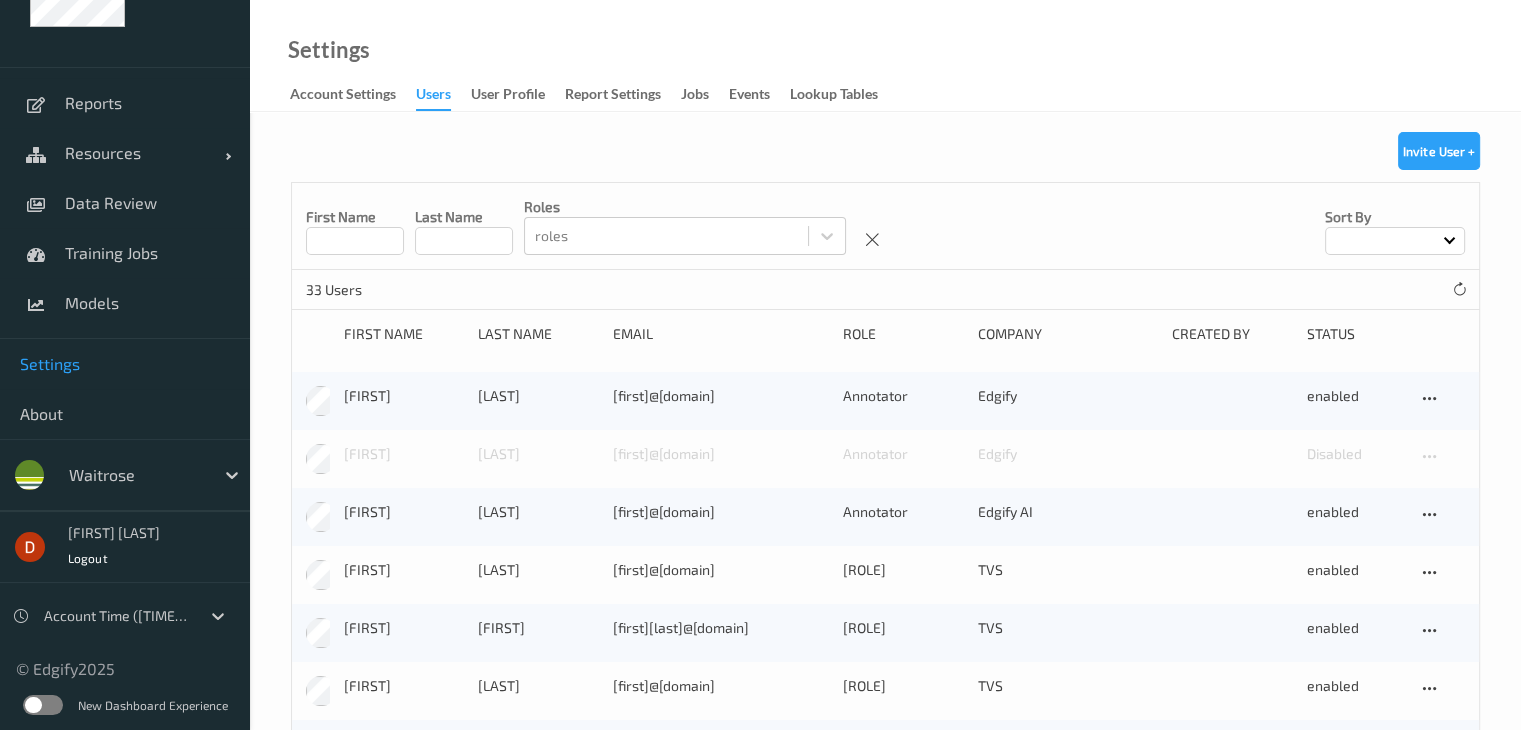 click on "Invite User +" at bounding box center [1439, 157] 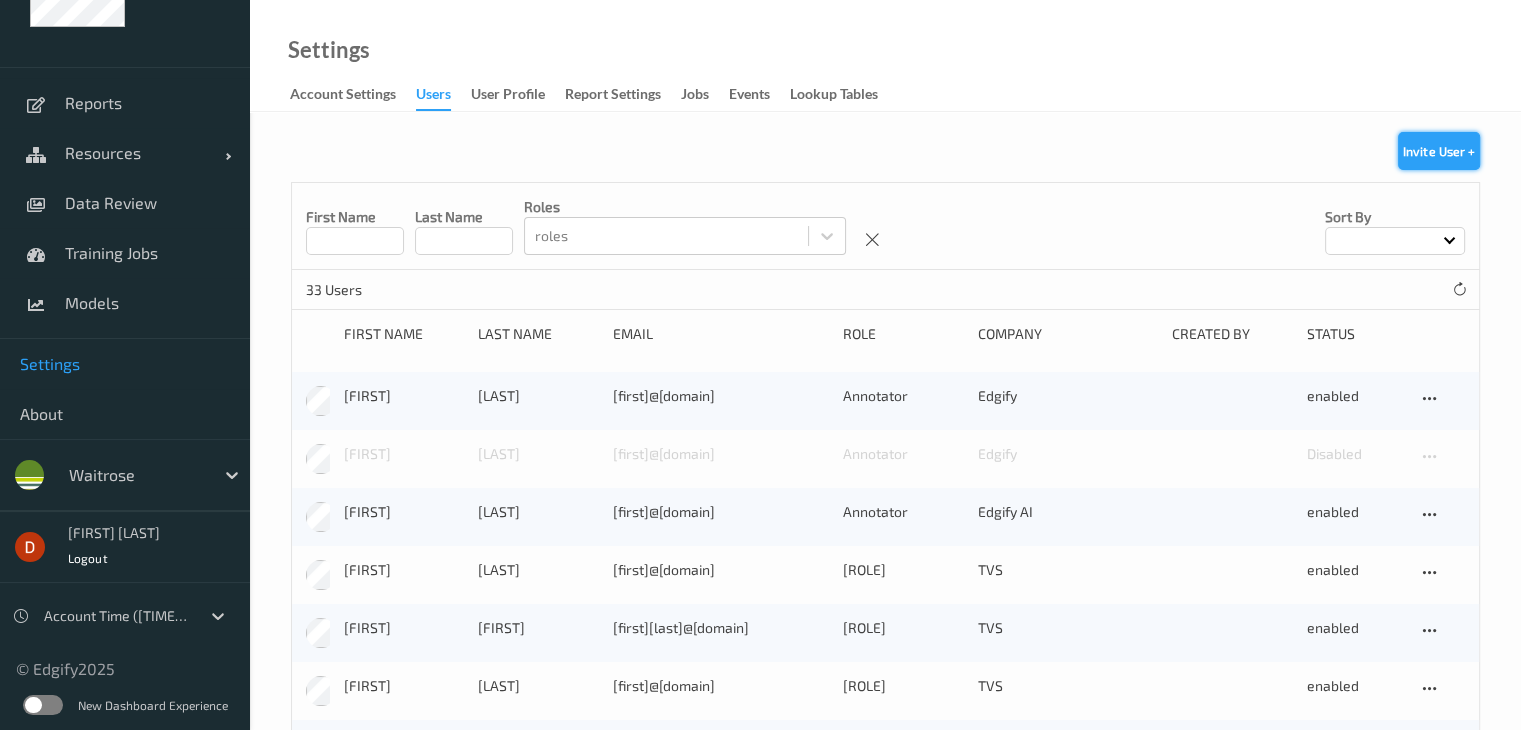 click on "Invite User +" at bounding box center [1439, 151] 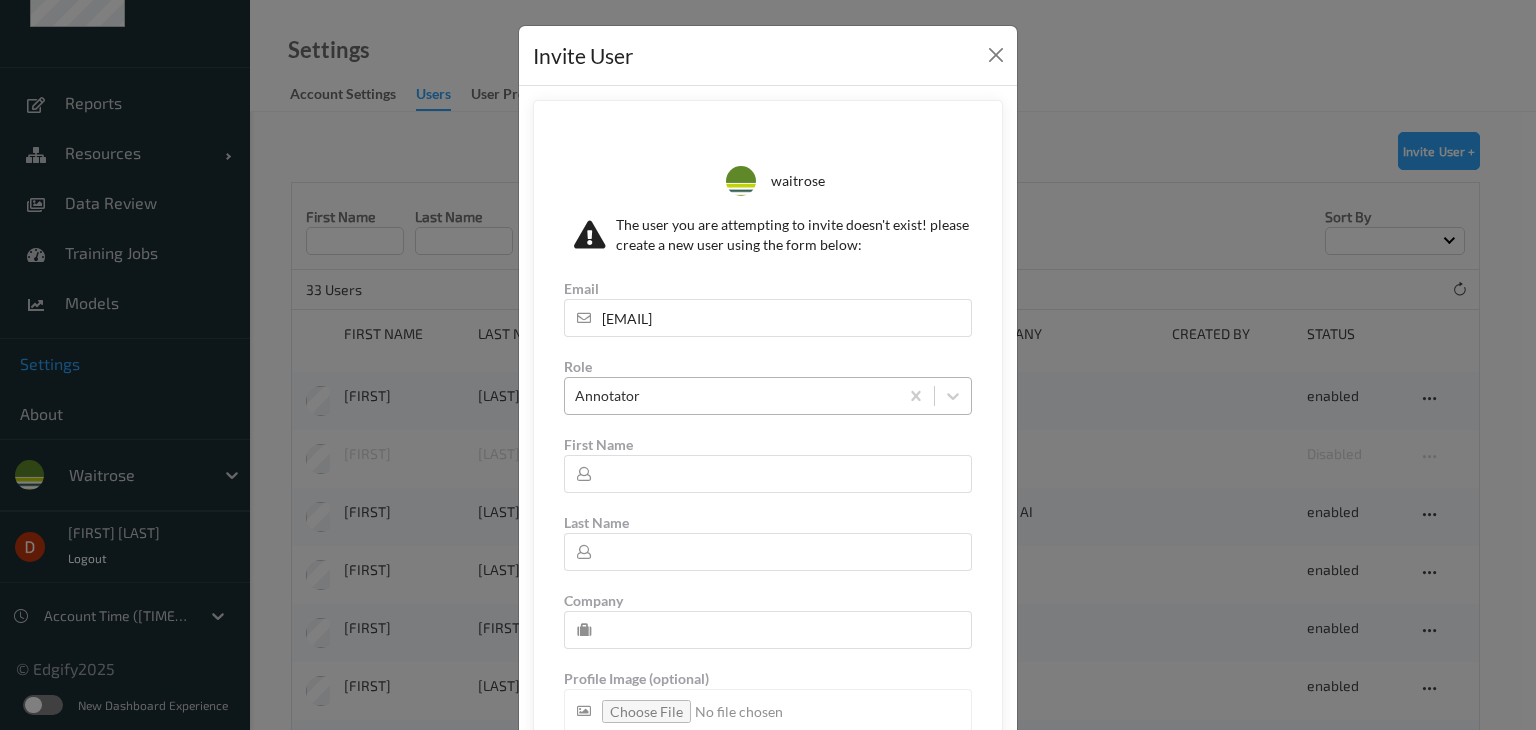 scroll, scrollTop: 127, scrollLeft: 0, axis: vertical 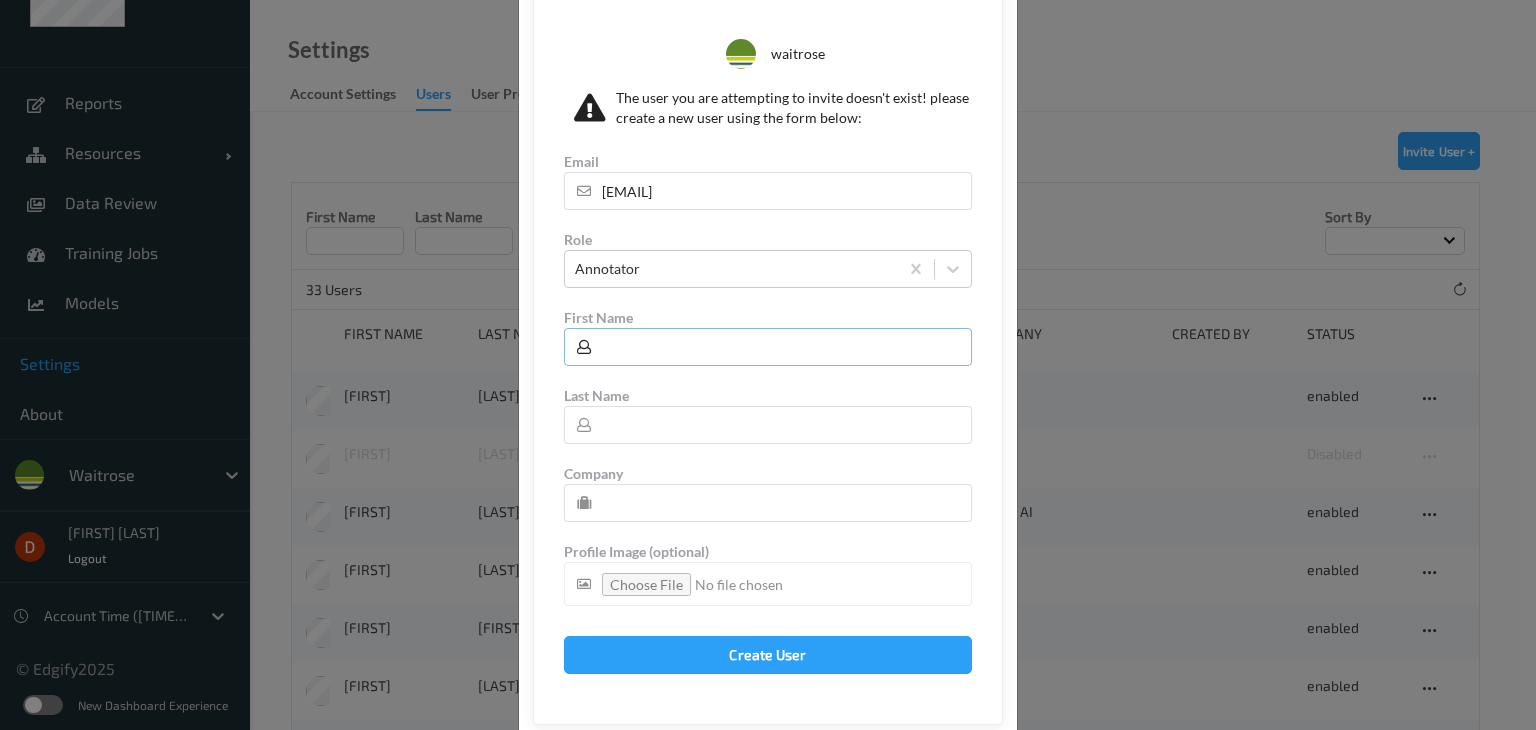 click at bounding box center (768, 347) 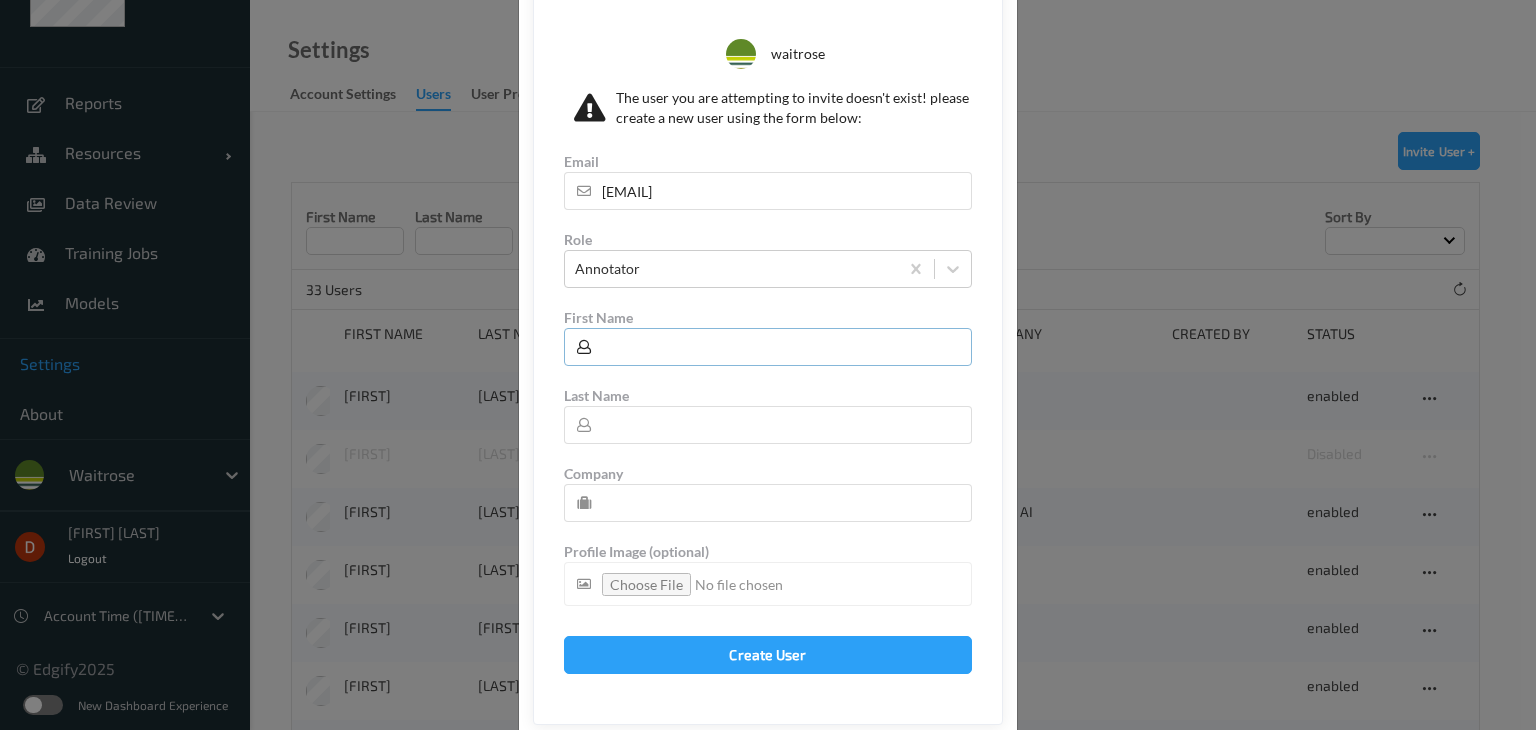click at bounding box center (768, 347) 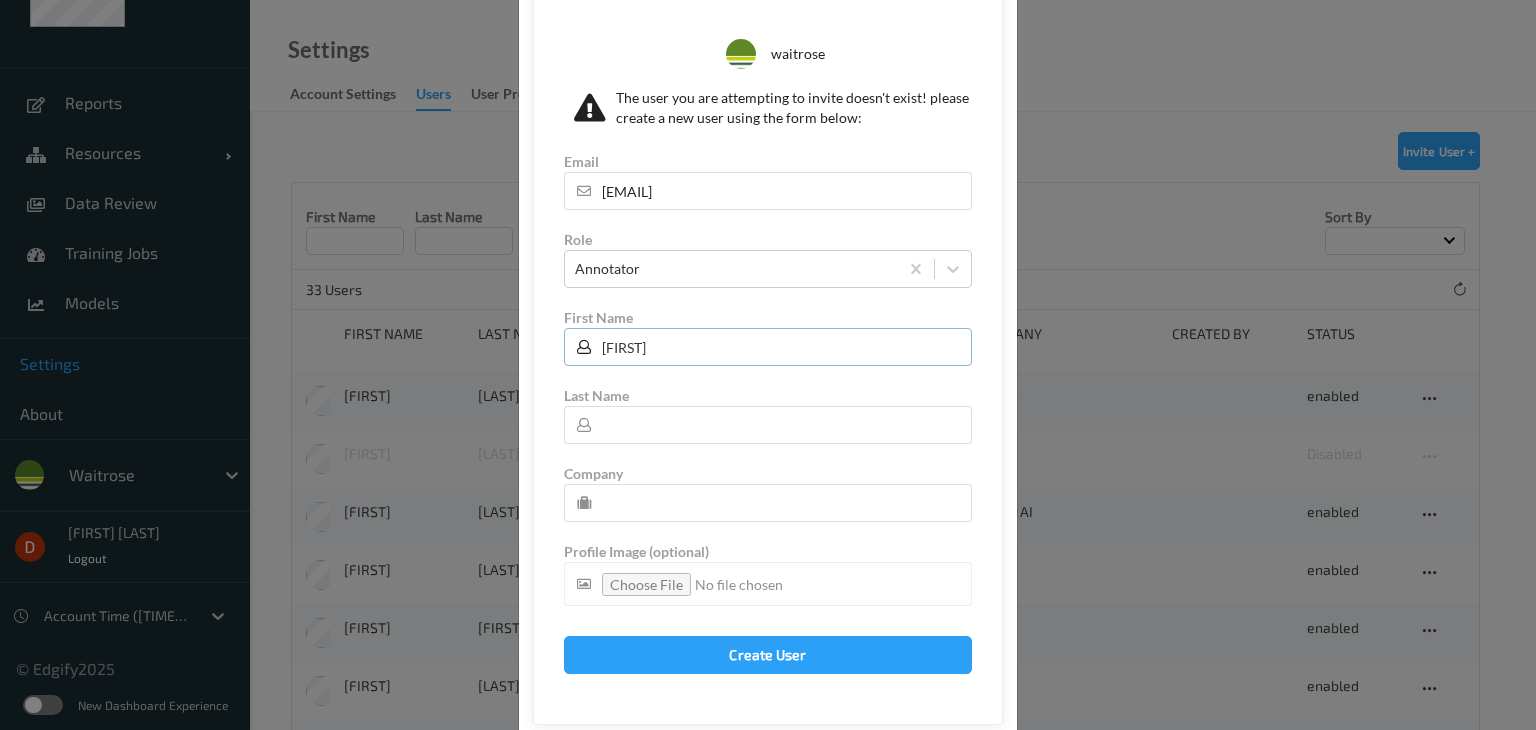 type on "[FIRST]" 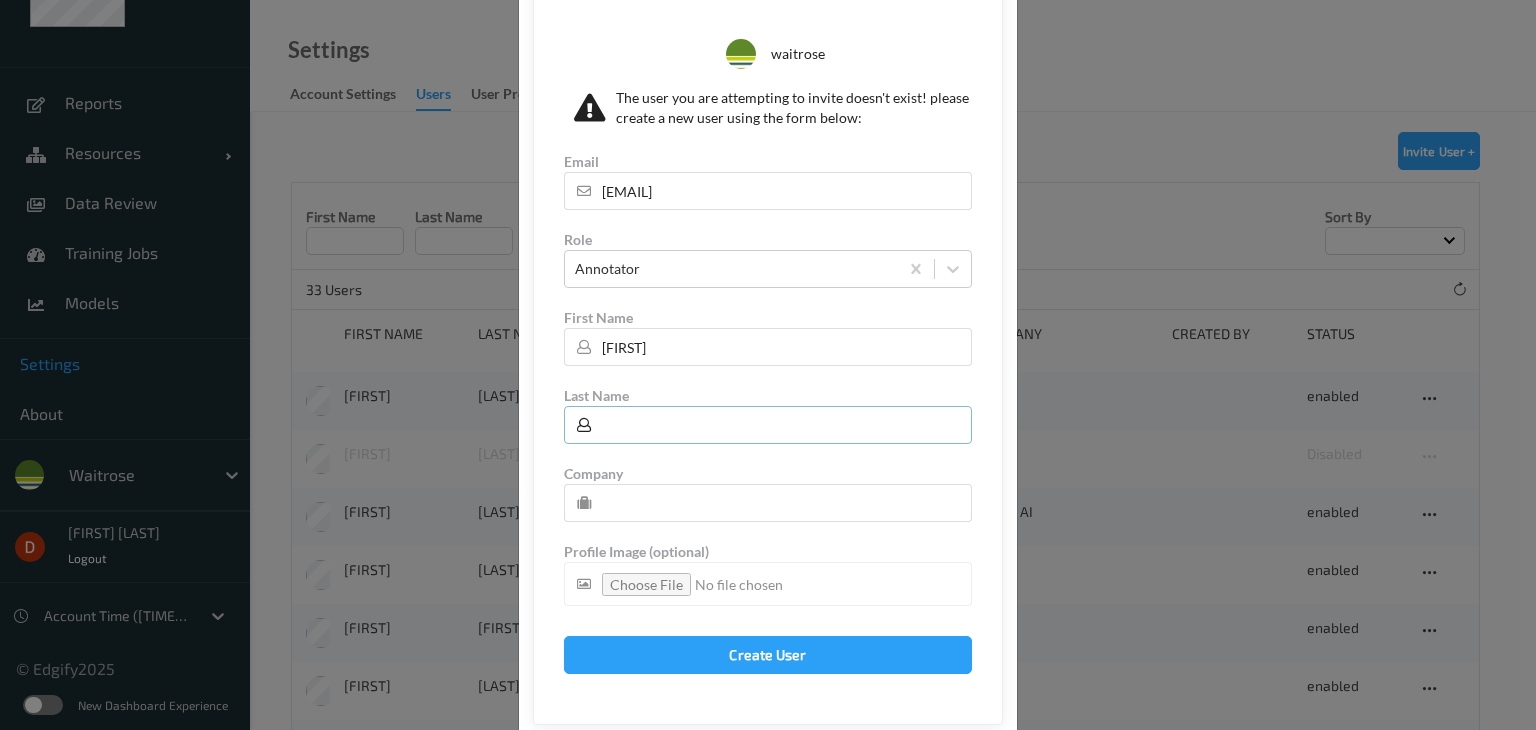 click at bounding box center [768, 425] 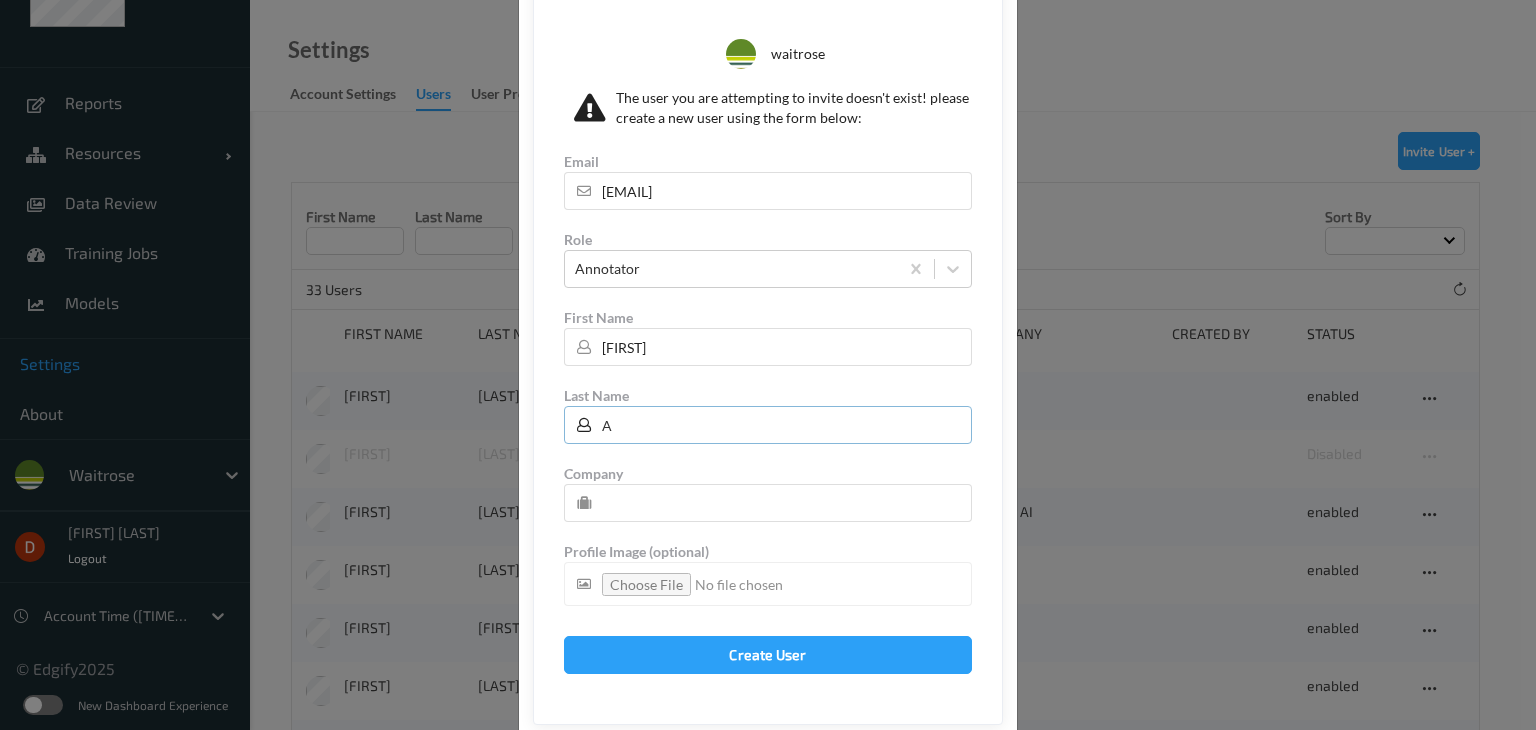 type on "A" 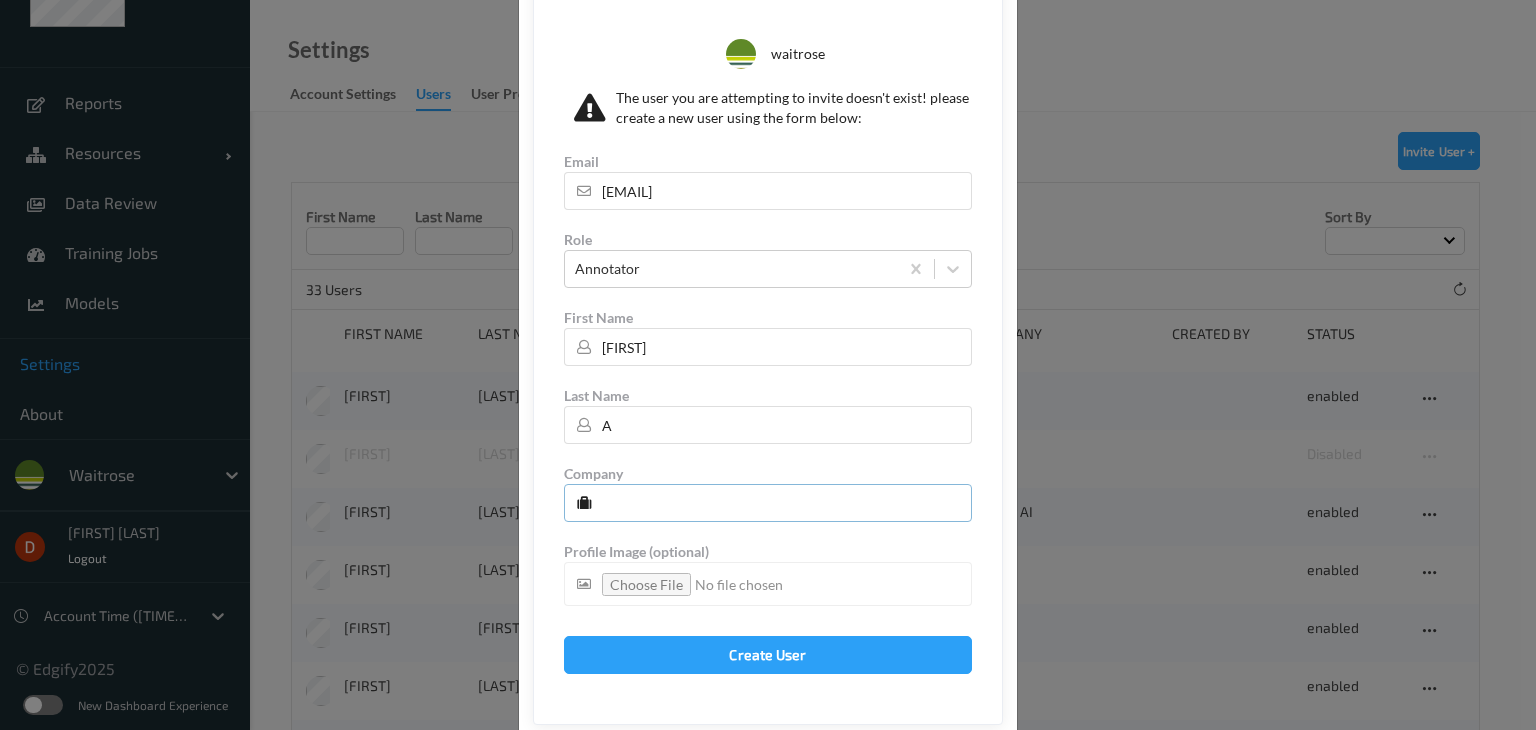click at bounding box center (768, 503) 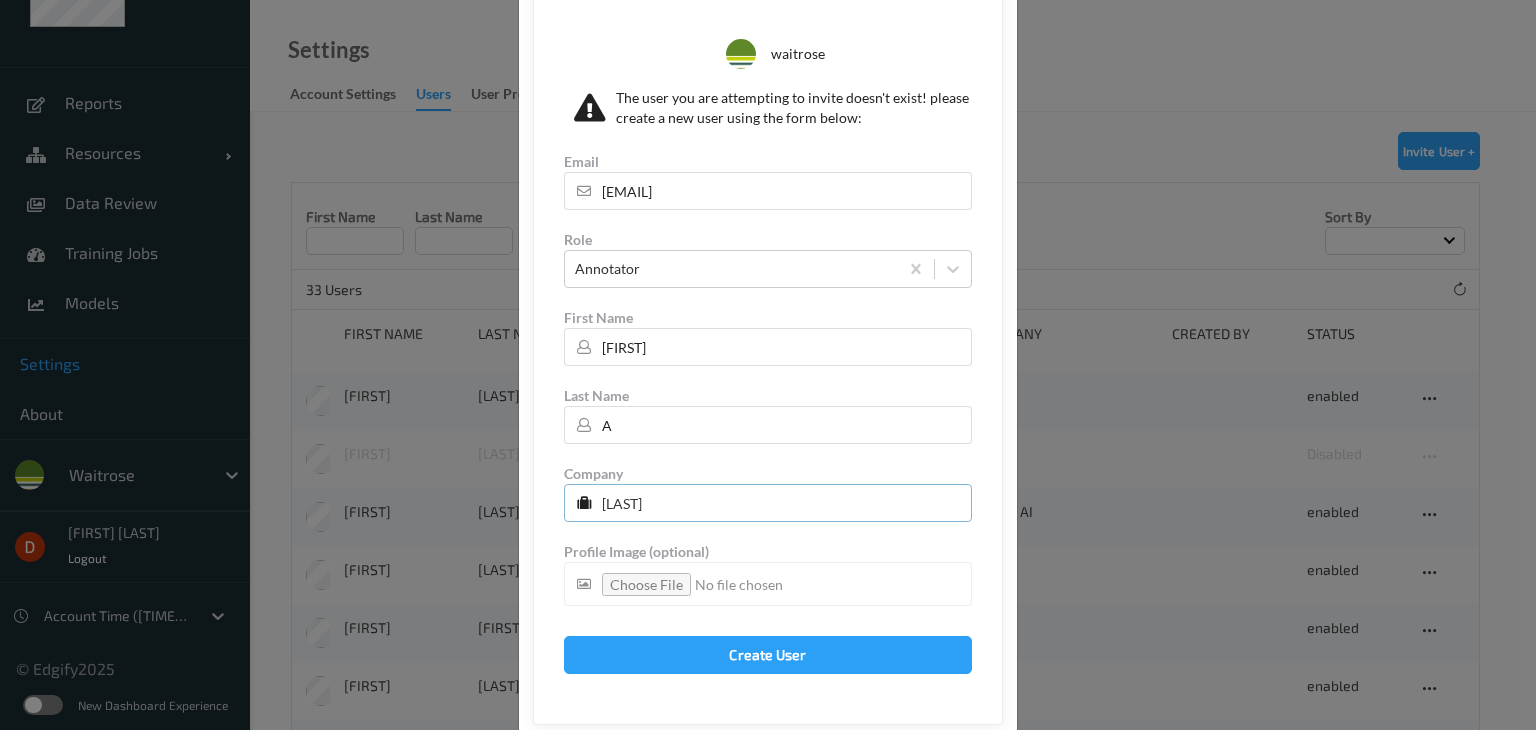 type on "[LAST]" 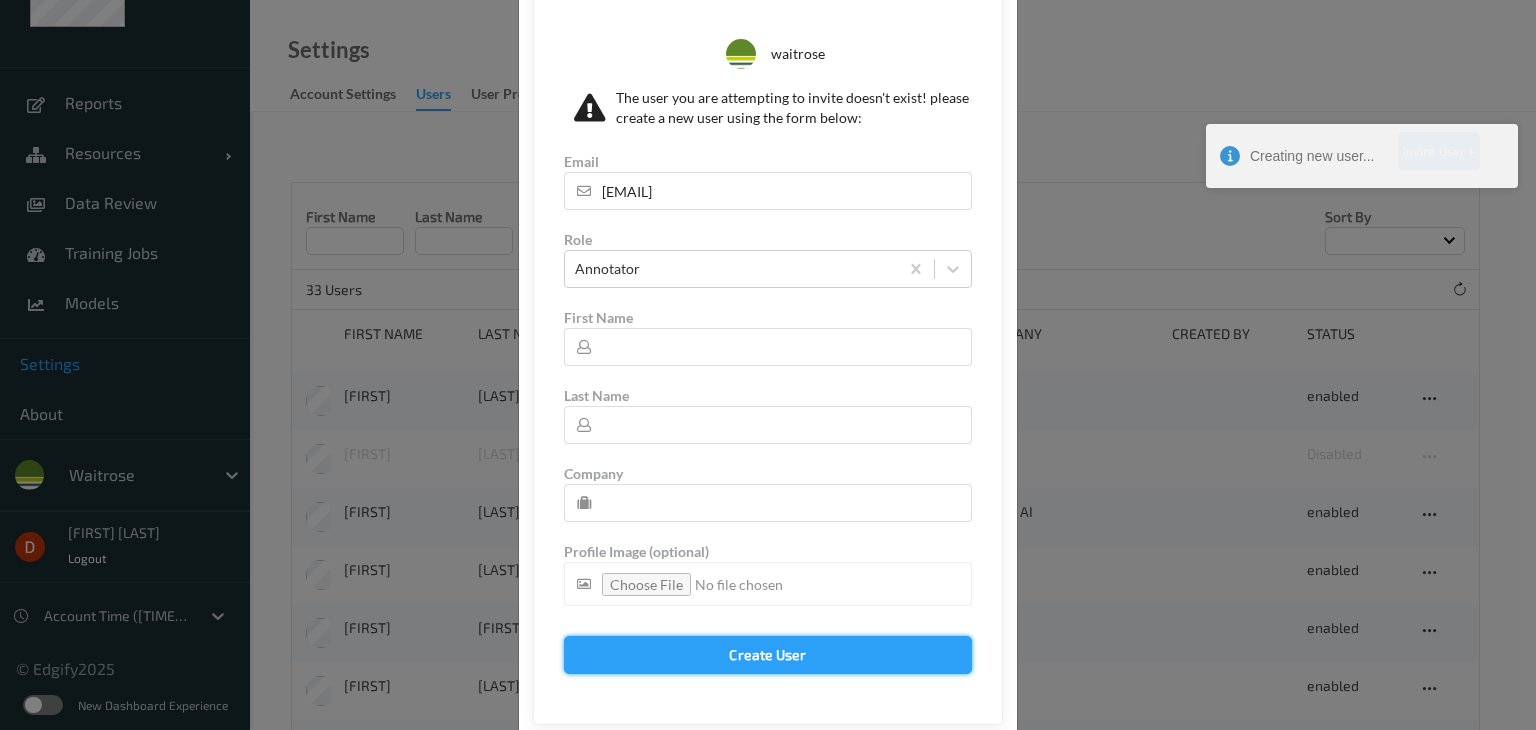 scroll, scrollTop: 0, scrollLeft: 0, axis: both 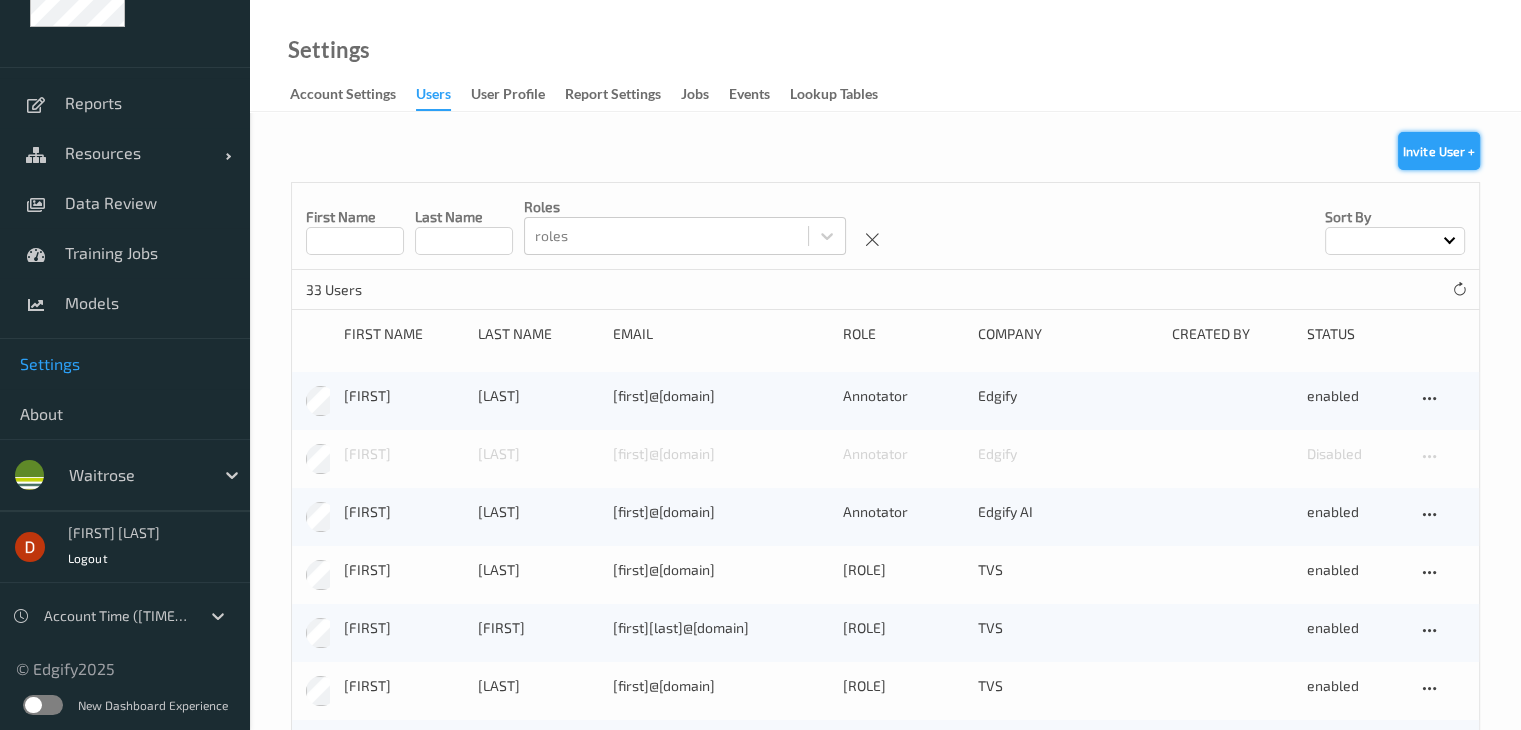 click on "Invite User +" at bounding box center (1439, 151) 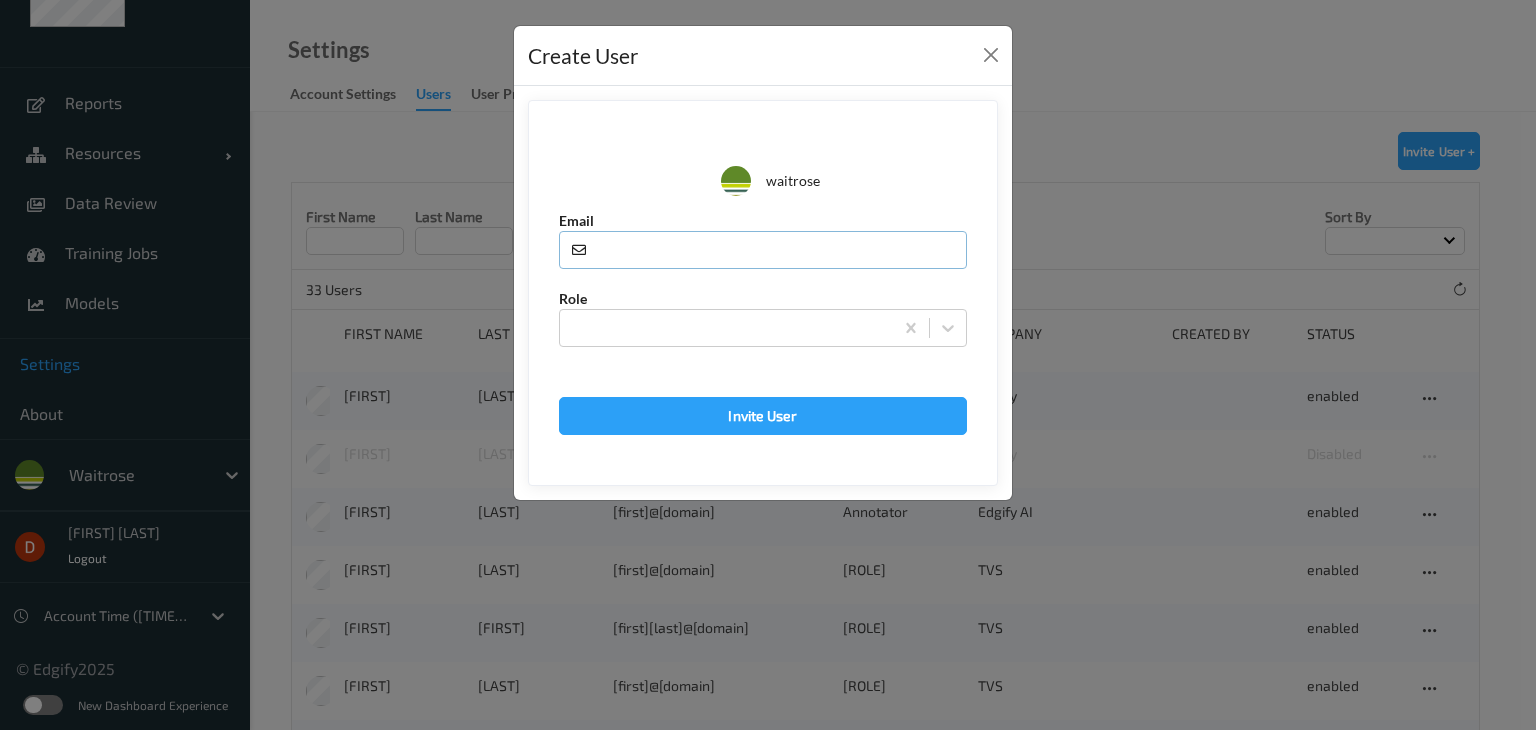 click at bounding box center (763, 250) 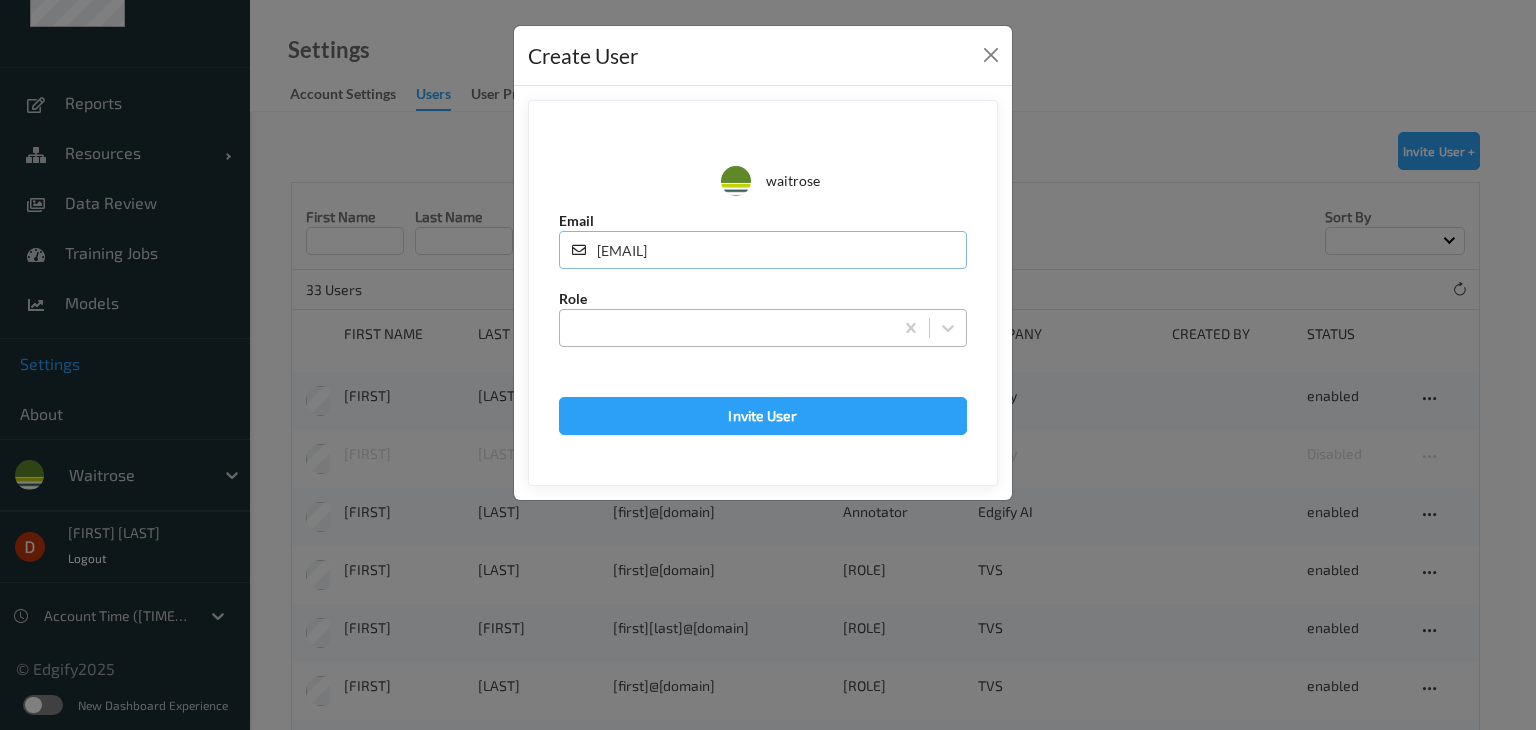 type on "[EMAIL]" 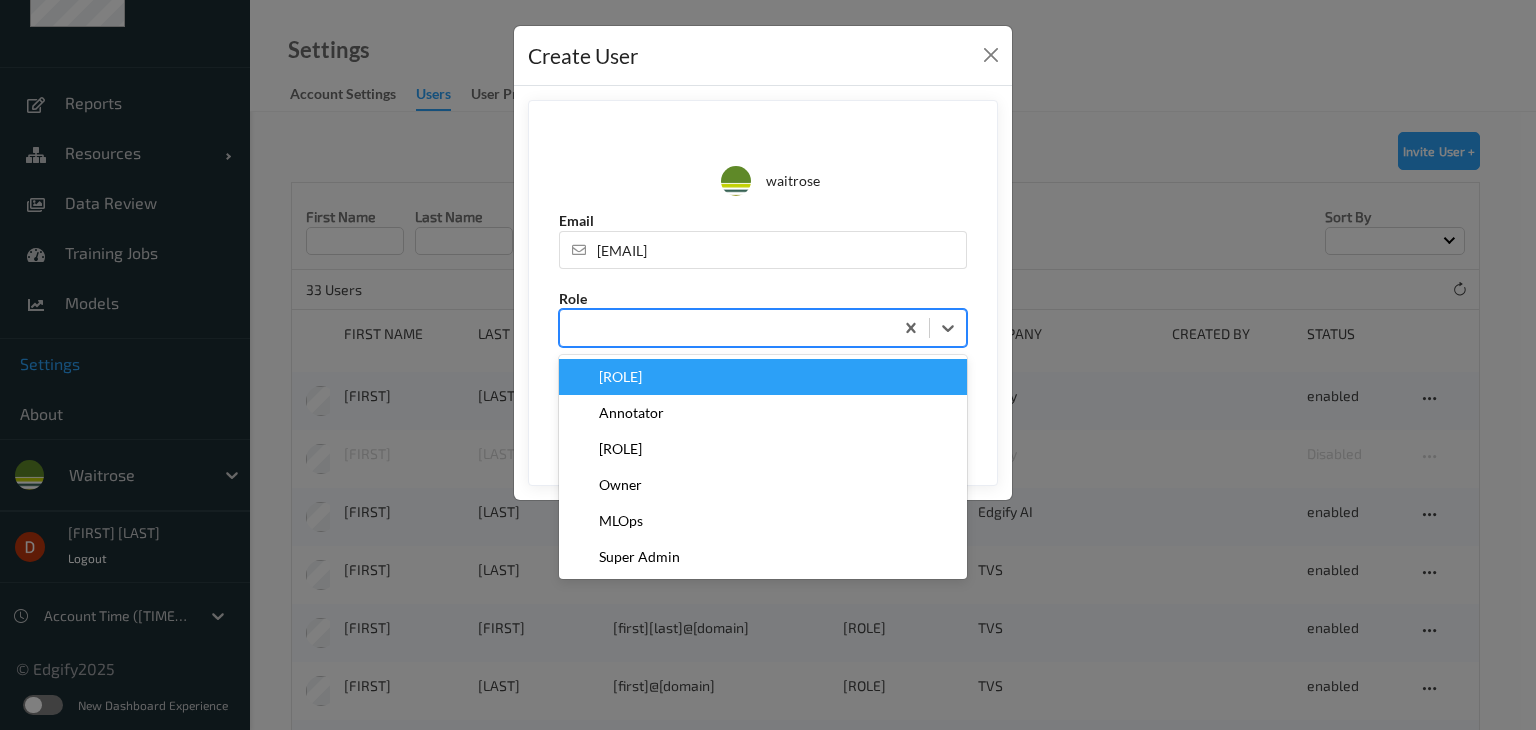 click at bounding box center (726, 328) 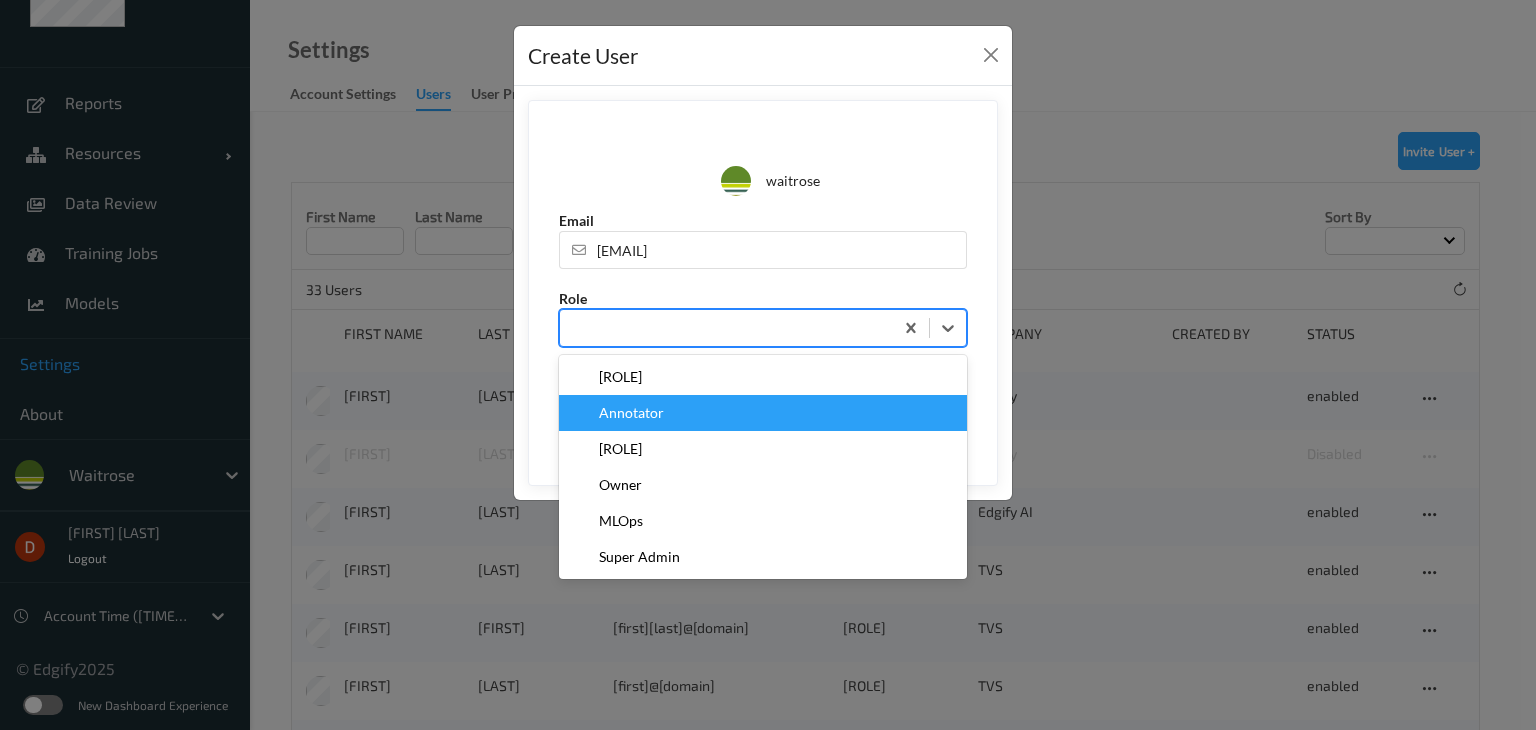 click on "Annotator" at bounding box center [763, 413] 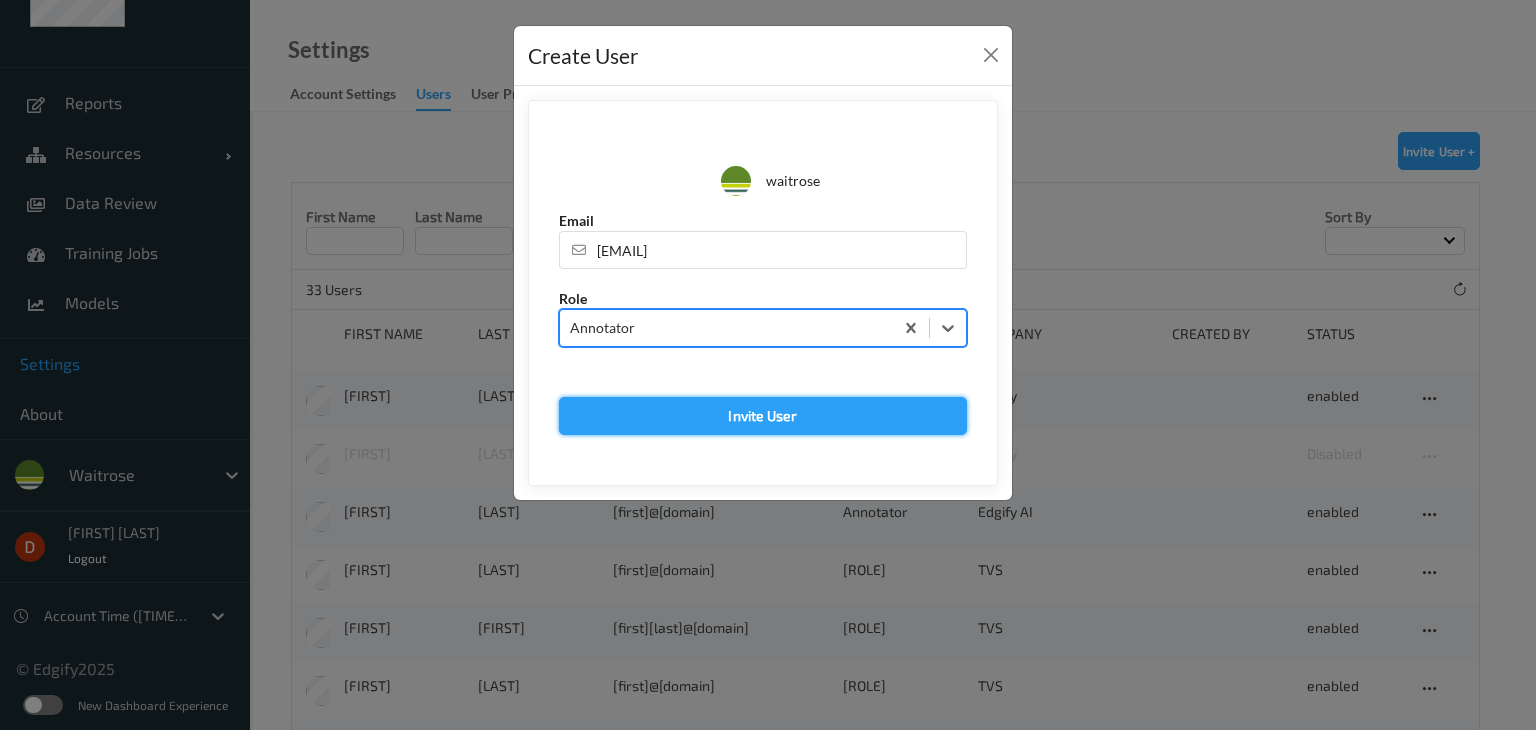click on "Invite User" at bounding box center [763, 416] 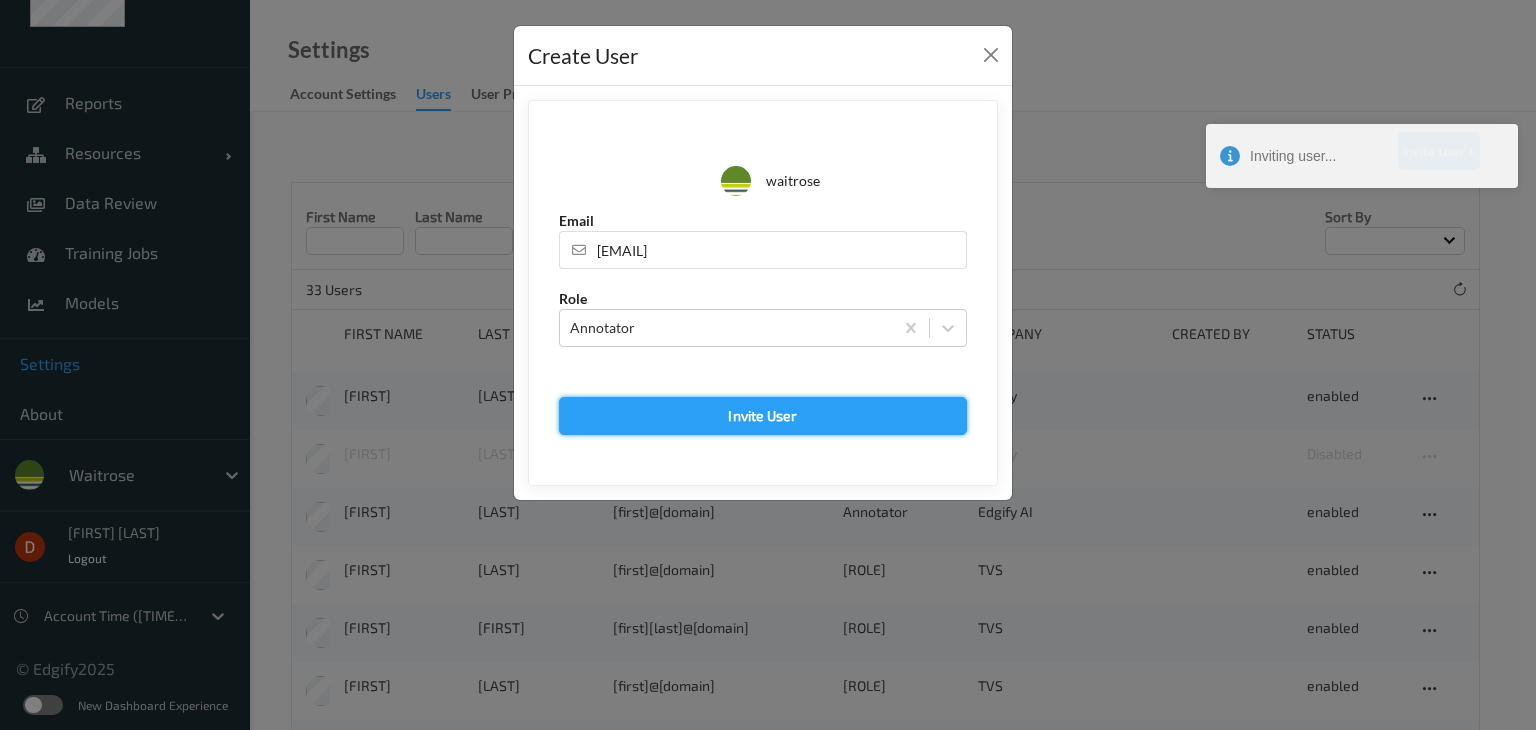click on "Invite User" at bounding box center (763, 416) 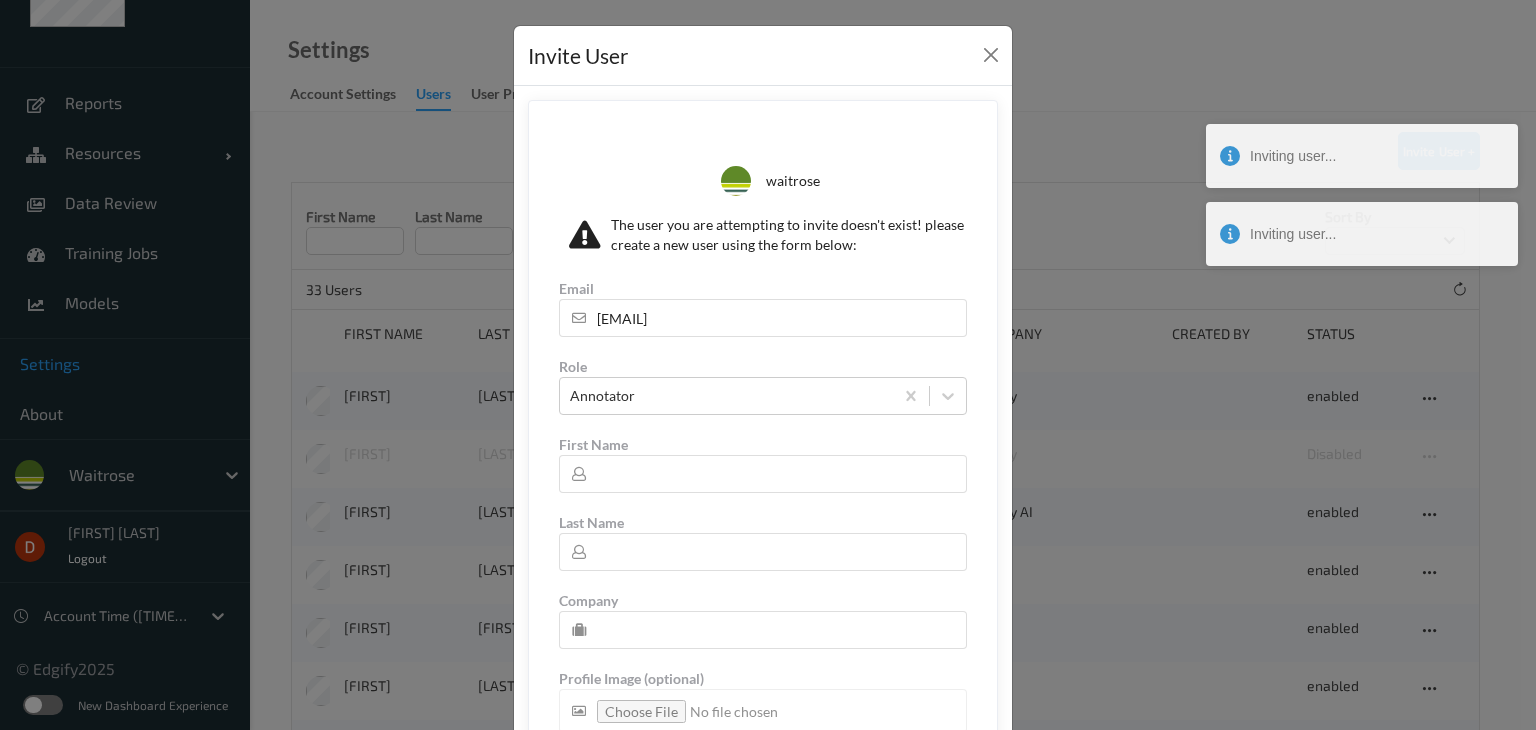 click on "Invite User waitrose Email Role Invite User waitrose The user you are attempting to invite doesn't exist!  please create a new user using the form below: Email [EMAIL] Role Annotator First Name Last Name Company Profile Image (optional) Create User" at bounding box center [763, 476] 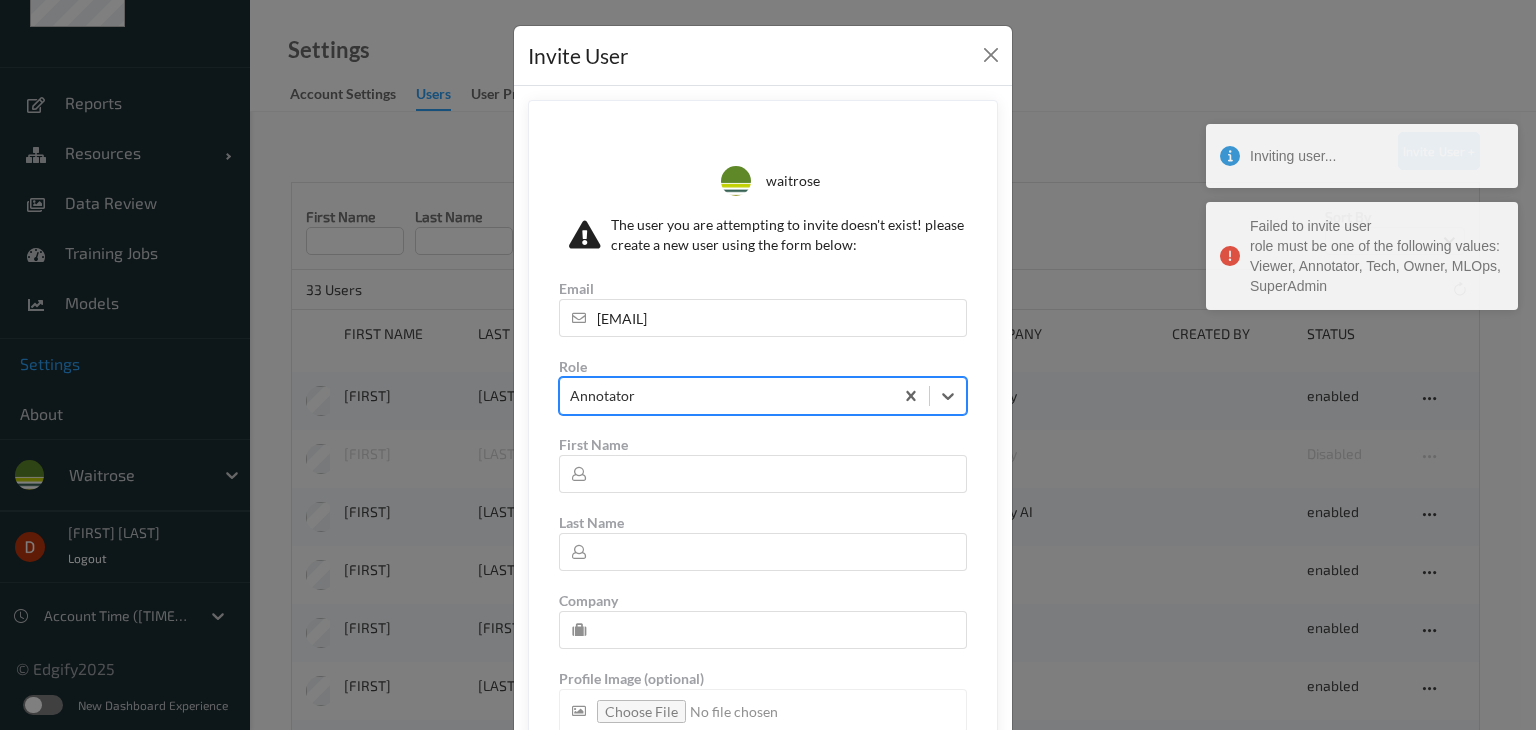 click on "Annotator" at bounding box center [763, 396] 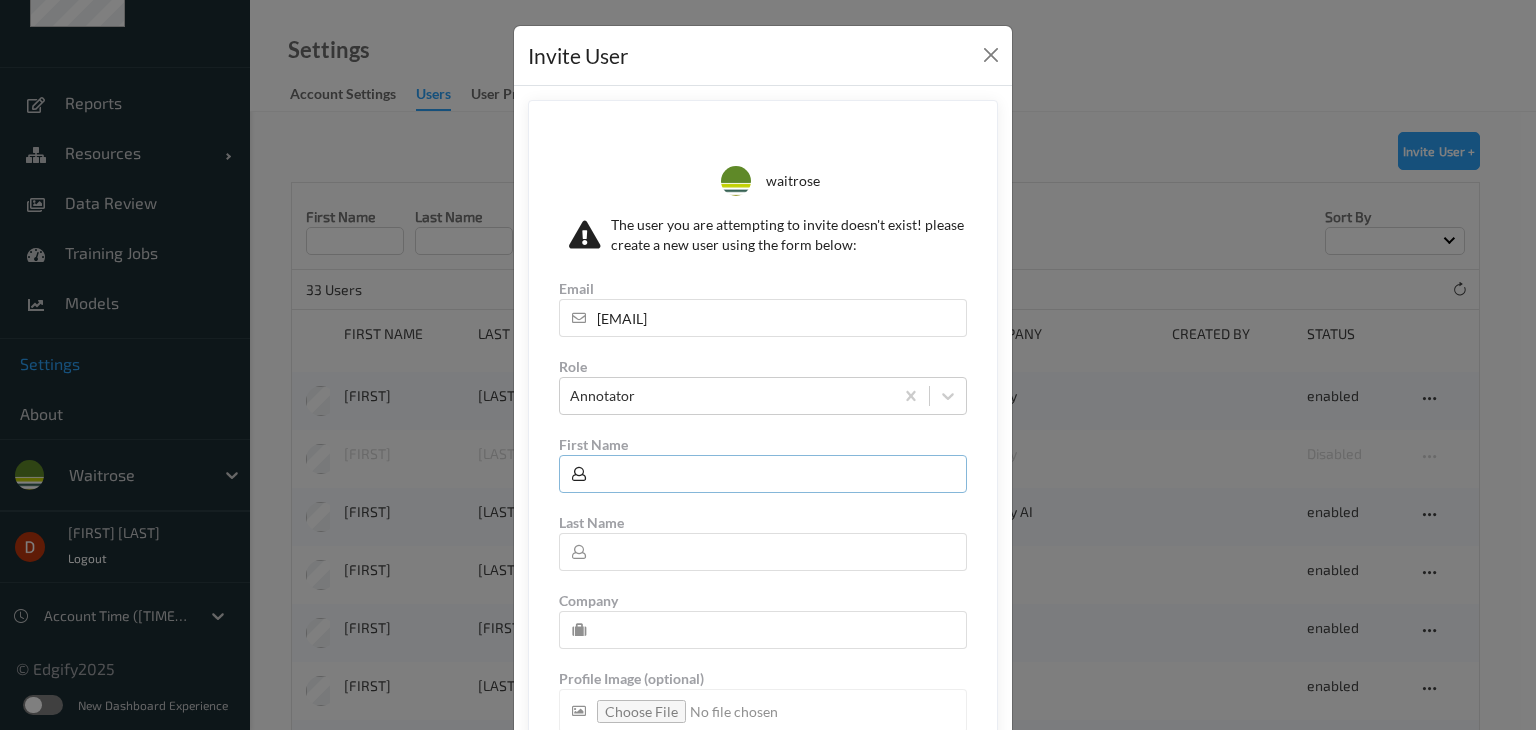 click at bounding box center [763, 474] 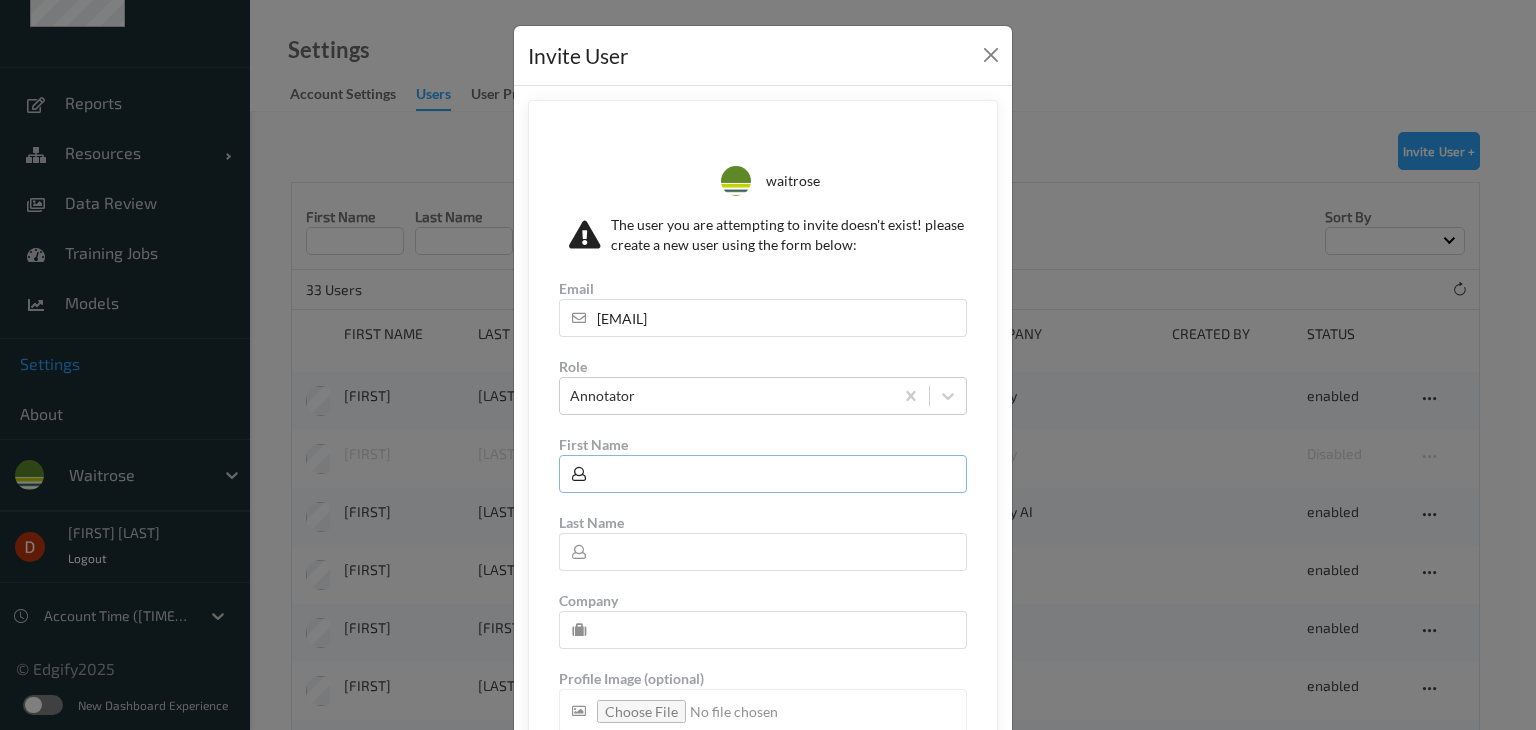 click at bounding box center [763, 474] 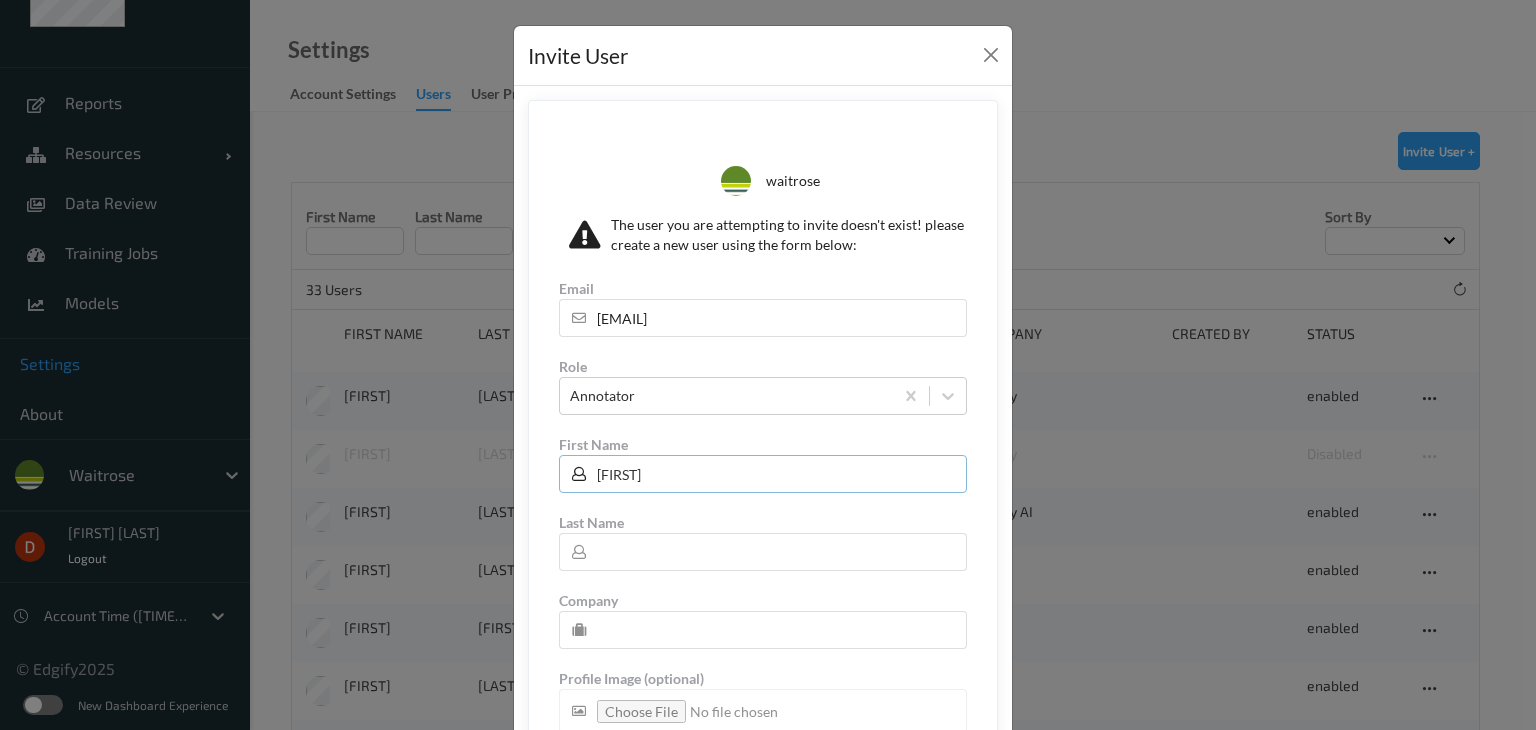 type on "[FIRST]" 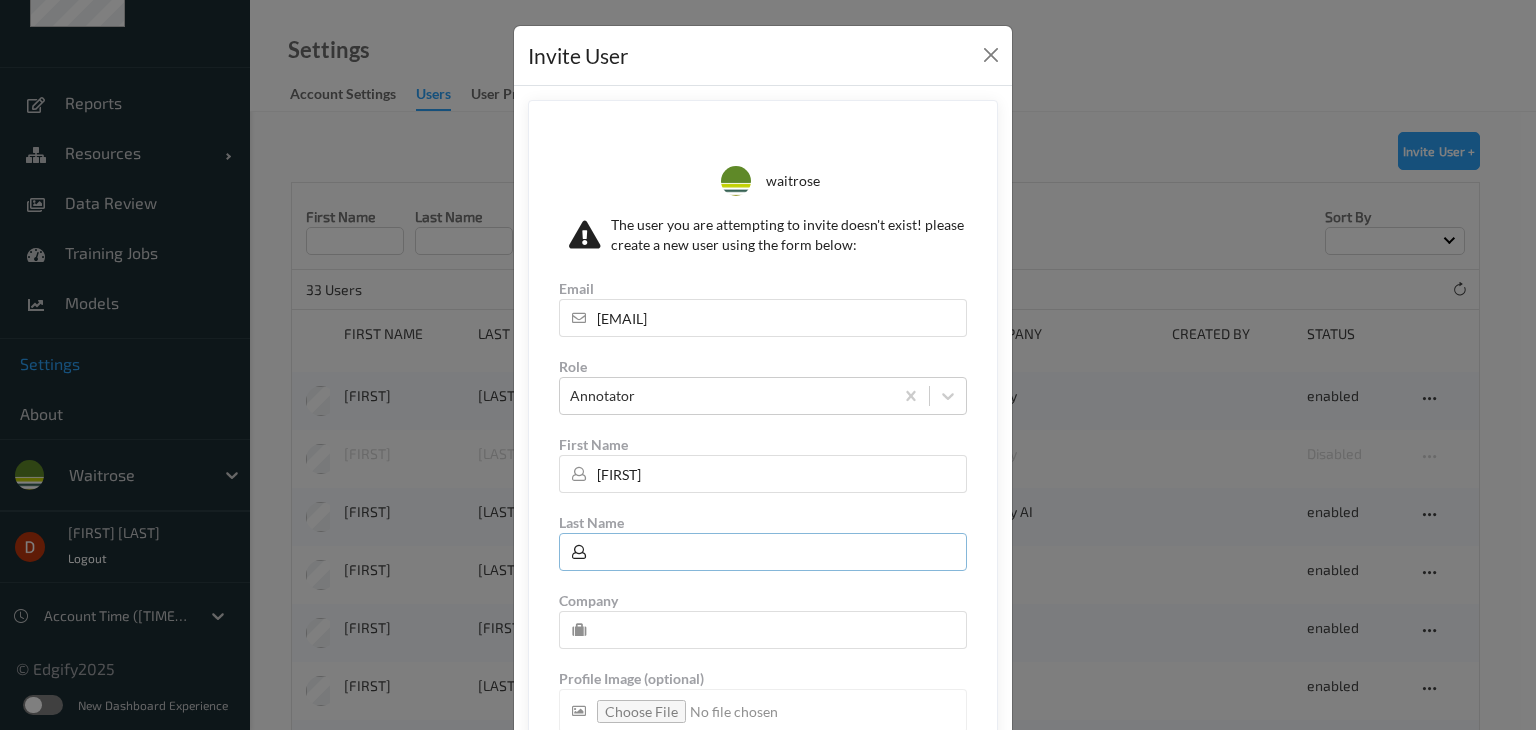 click at bounding box center [763, 552] 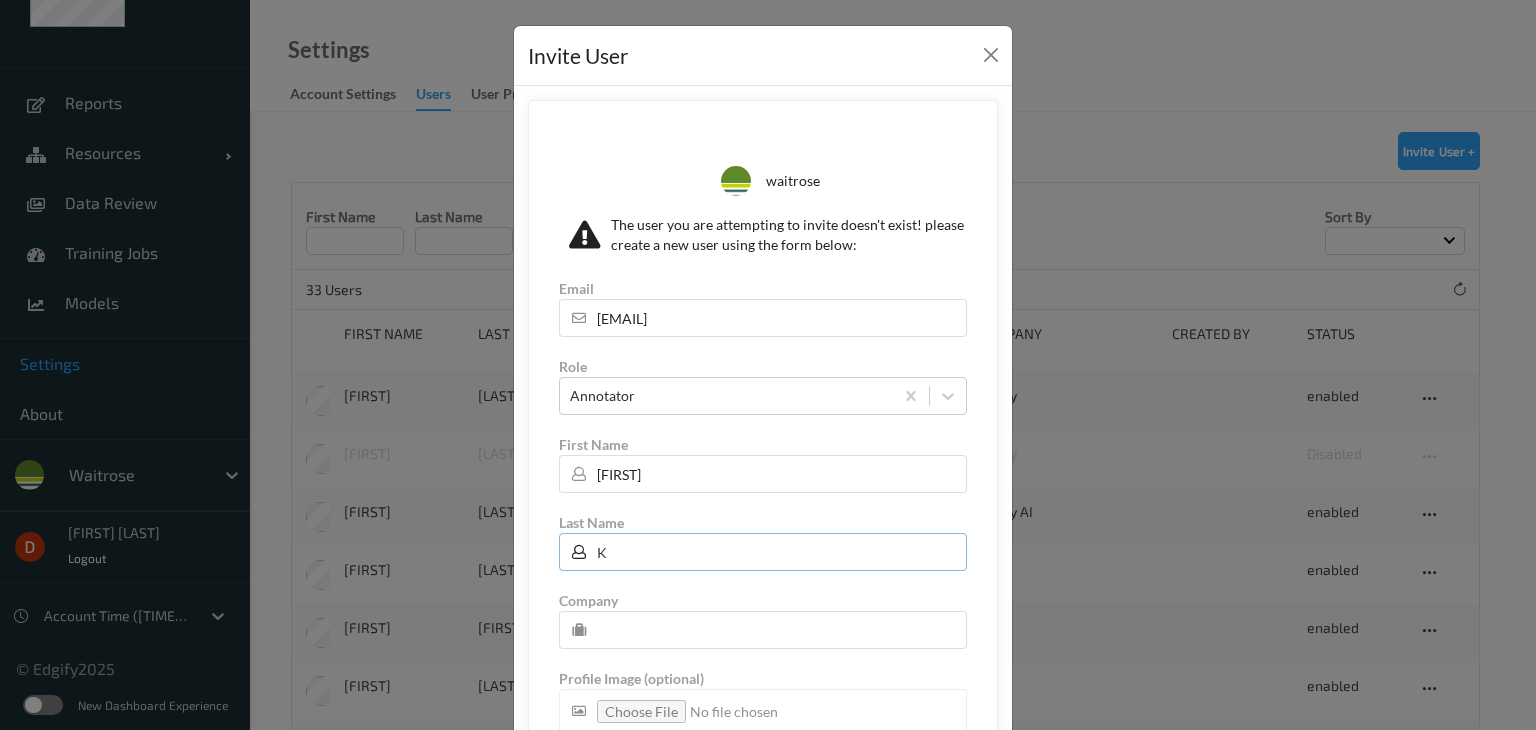 type on "K" 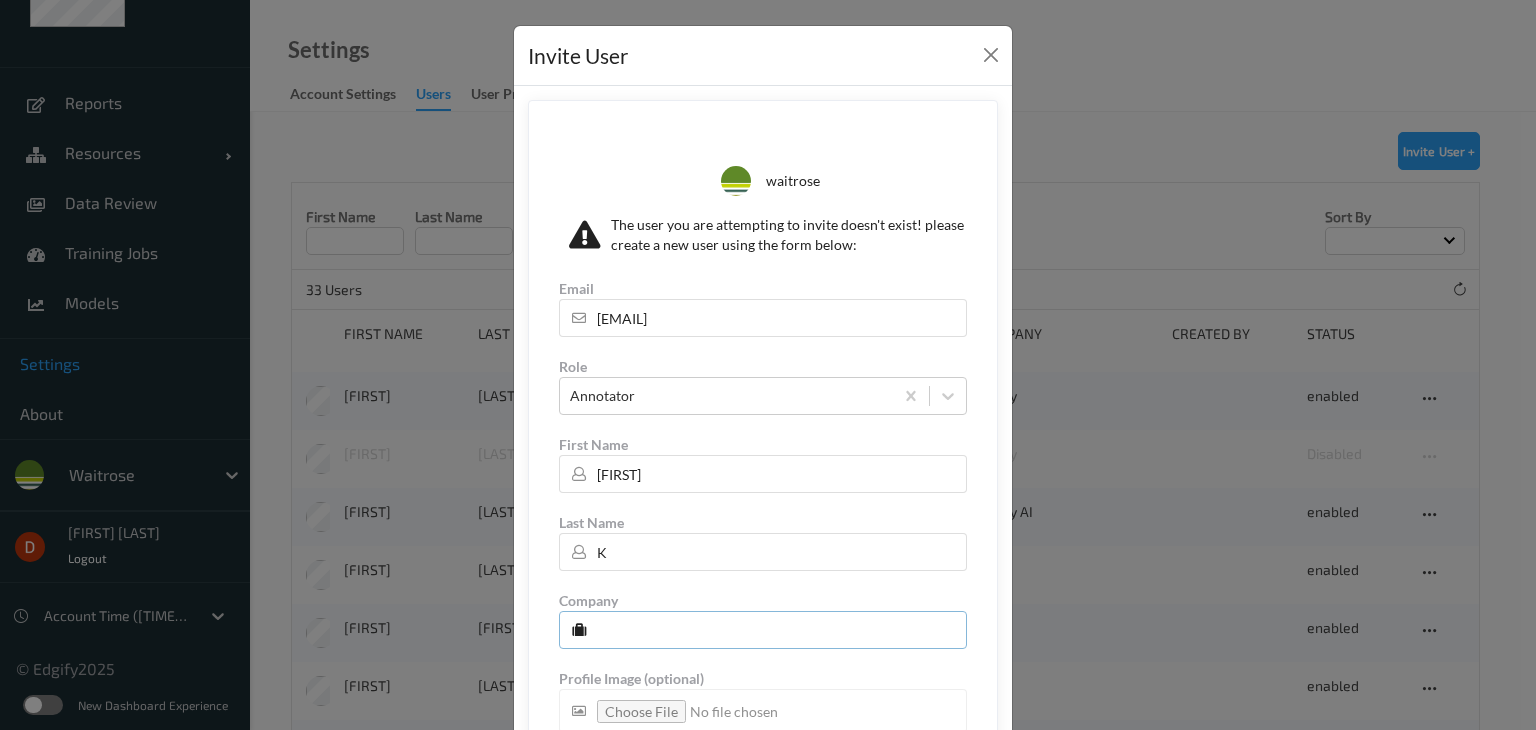click at bounding box center (763, 630) 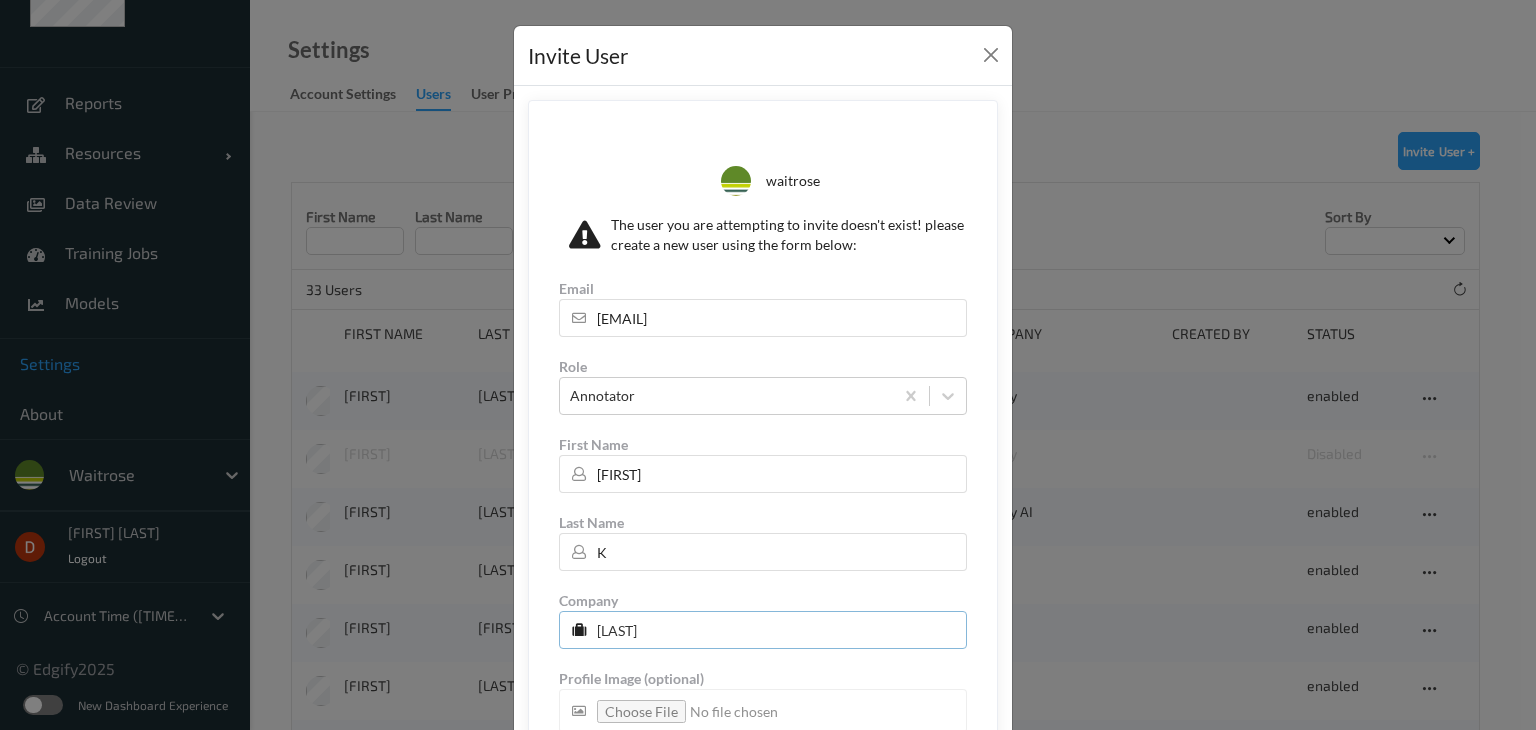scroll, scrollTop: 158, scrollLeft: 0, axis: vertical 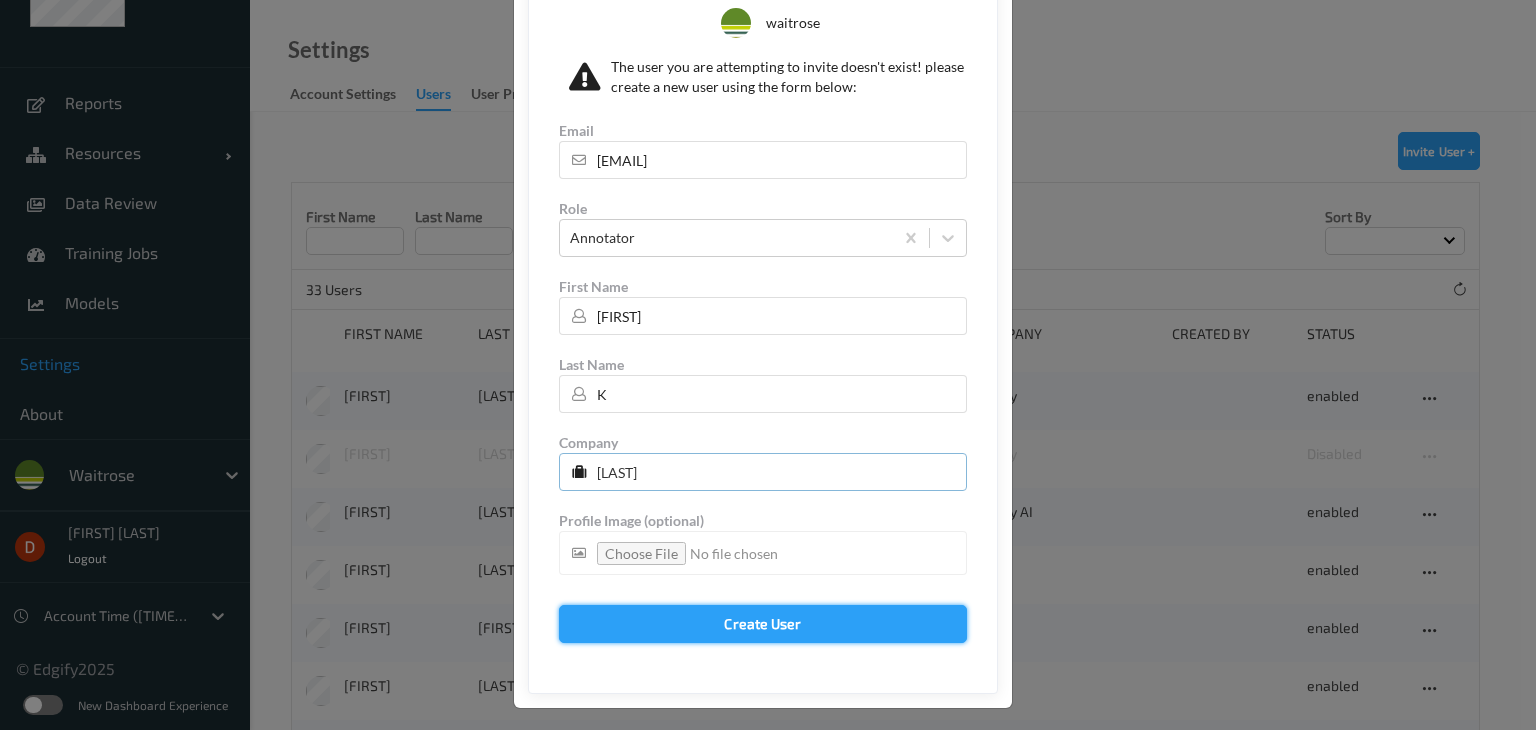 type on "[LAST]" 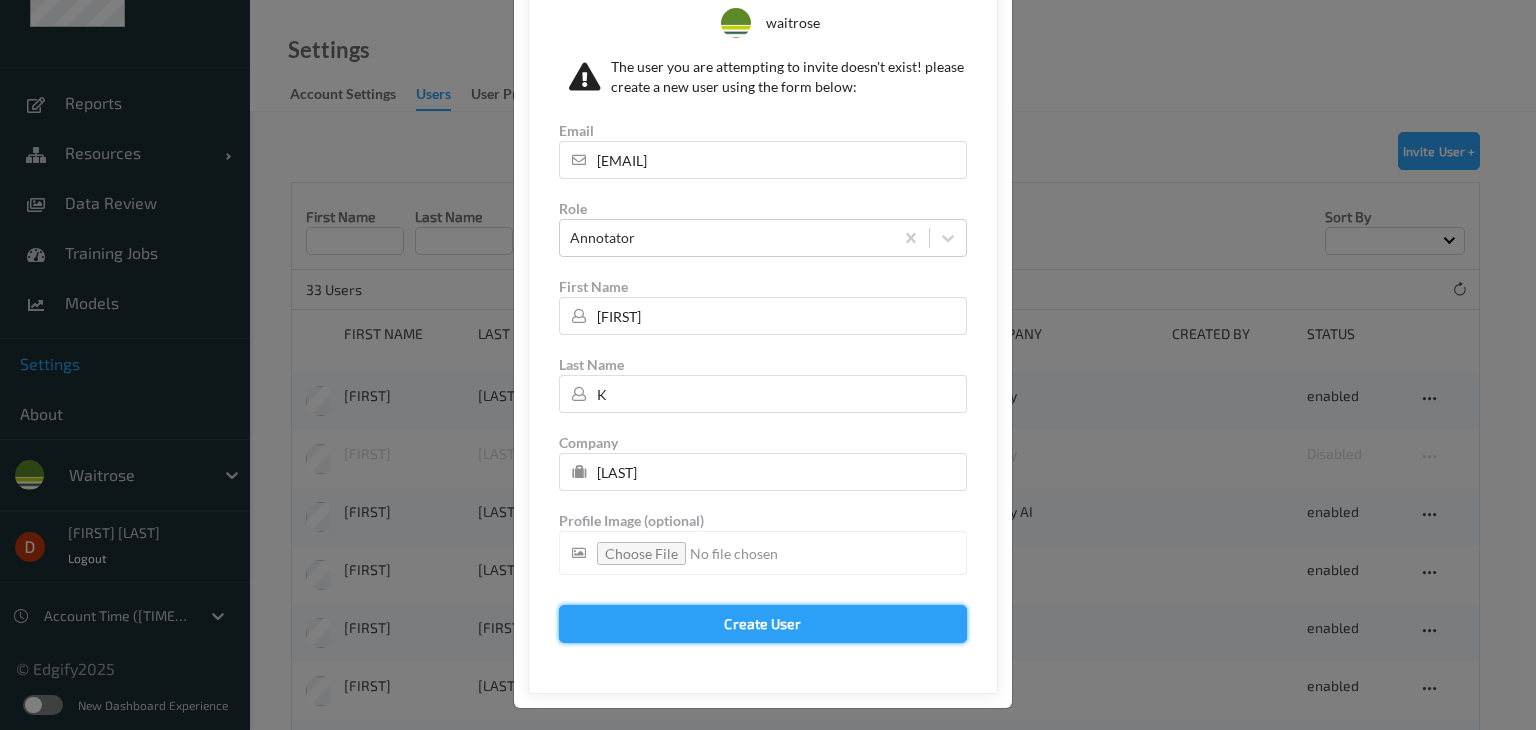 click on "Create User" at bounding box center (763, 624) 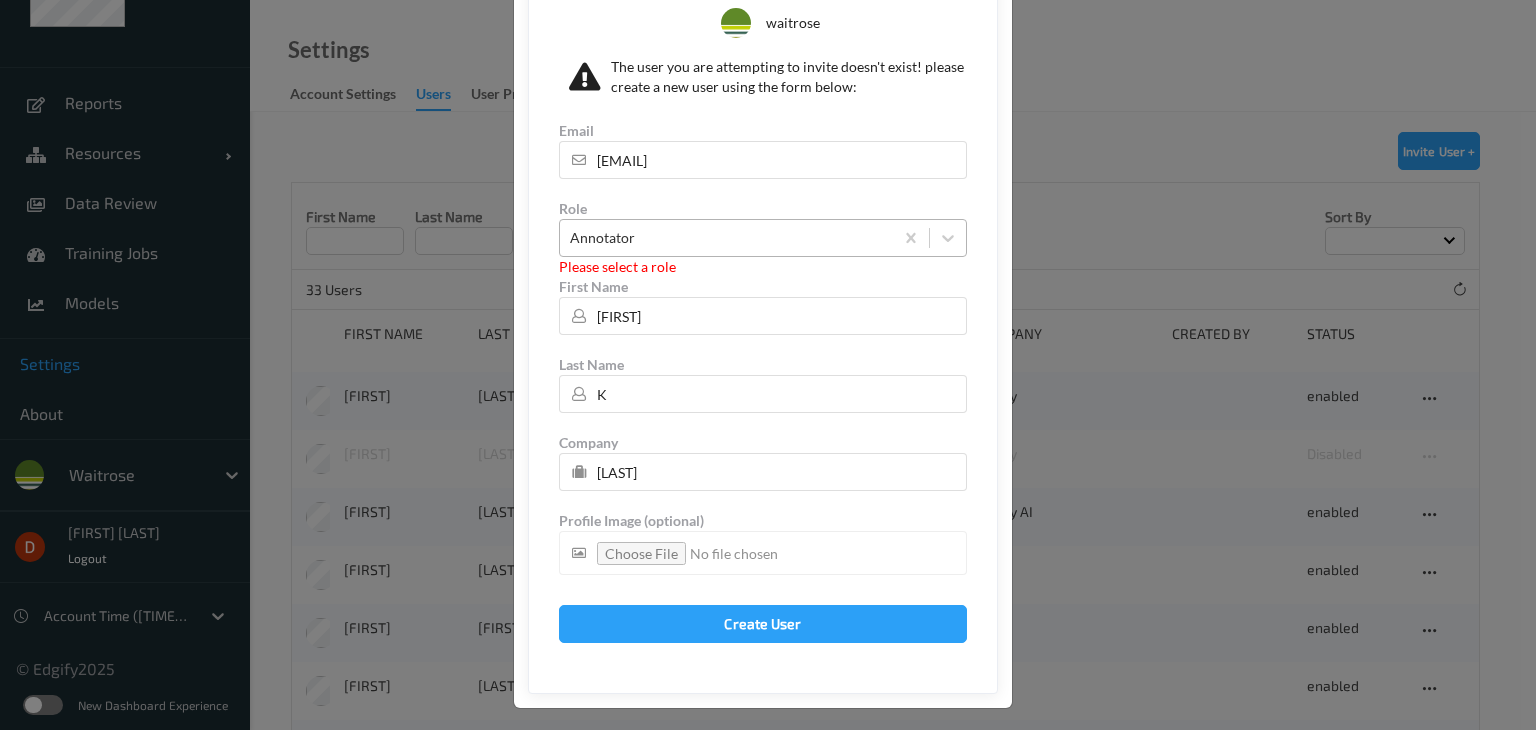 click on "Annotator" at bounding box center [726, 238] 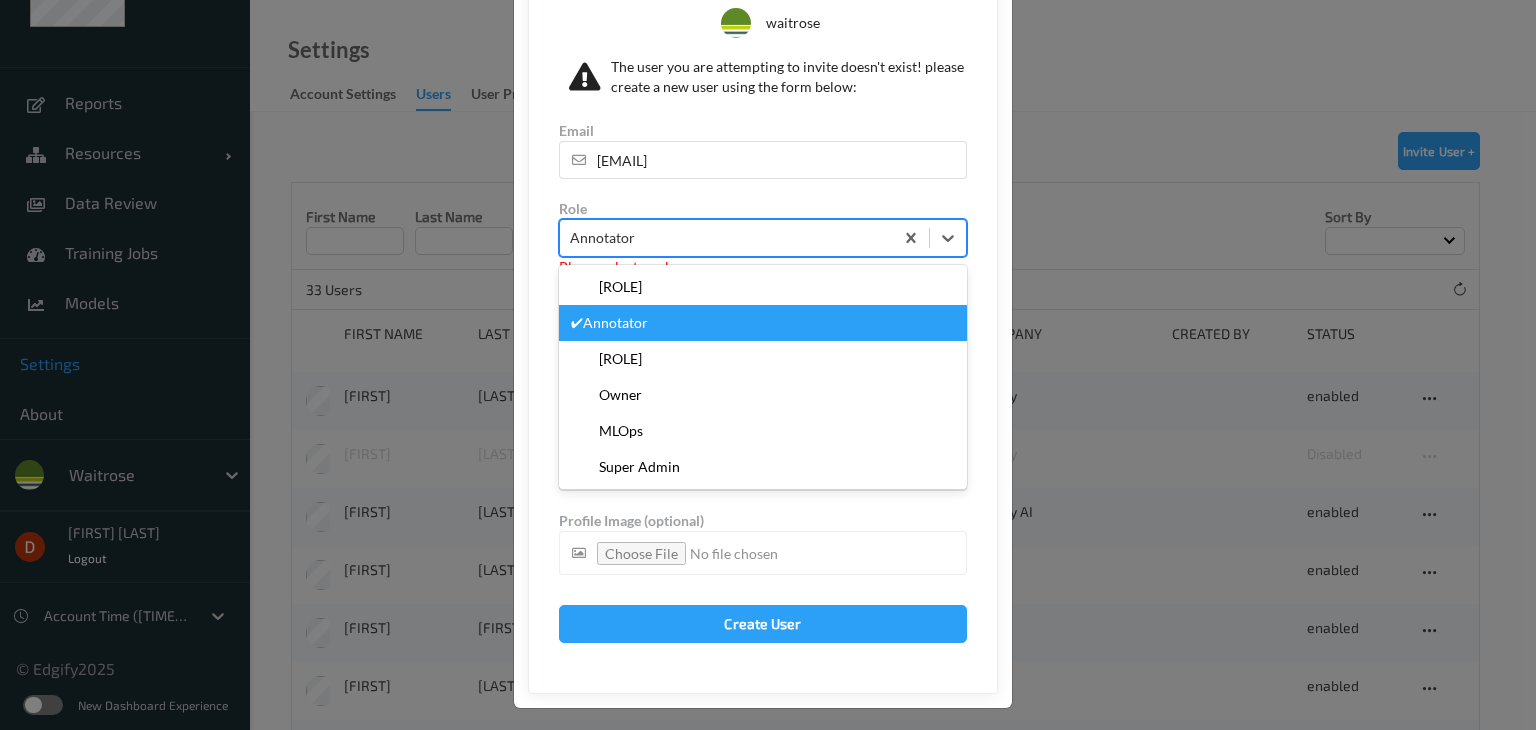 click on "✔  [ROLE]" at bounding box center (763, 323) 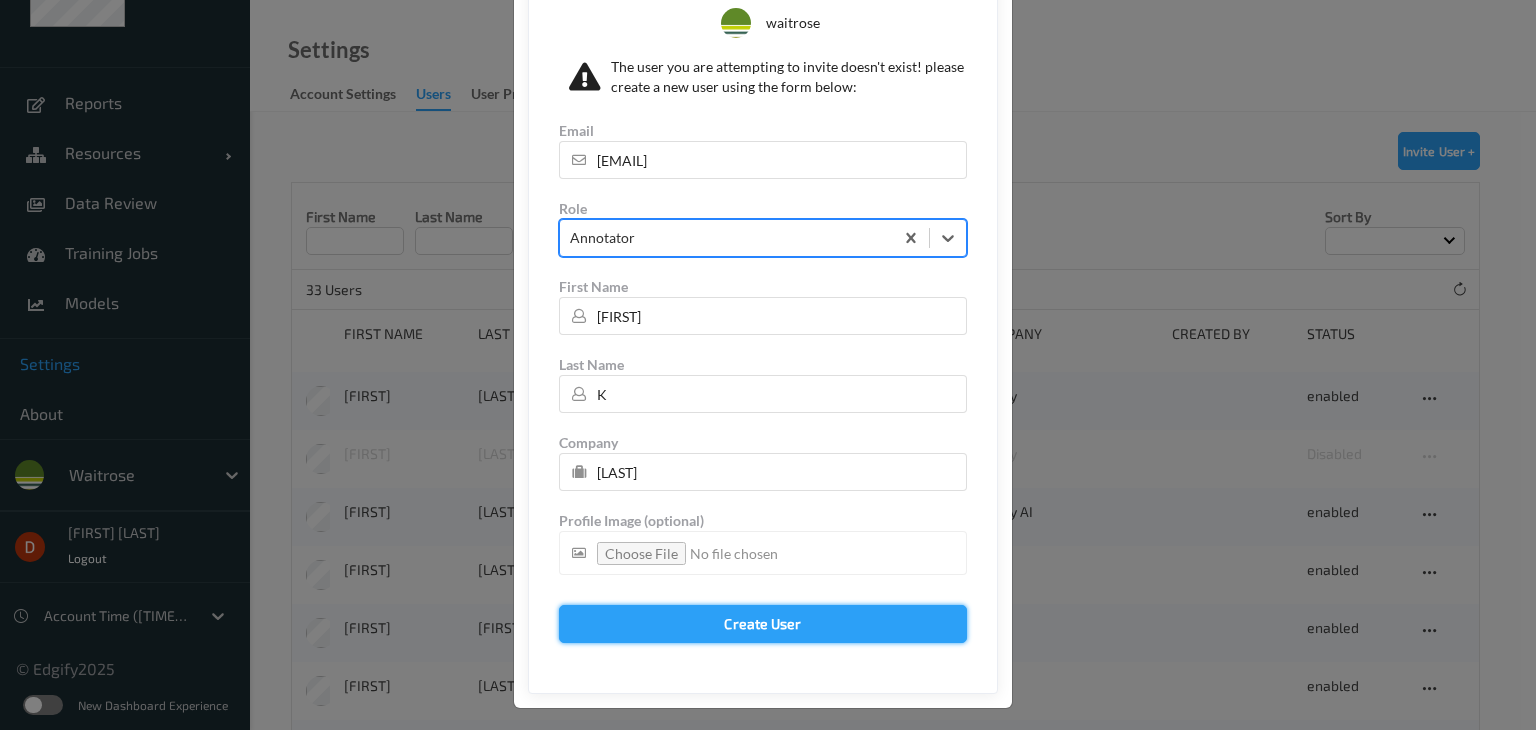 click on "Create User" at bounding box center (763, 624) 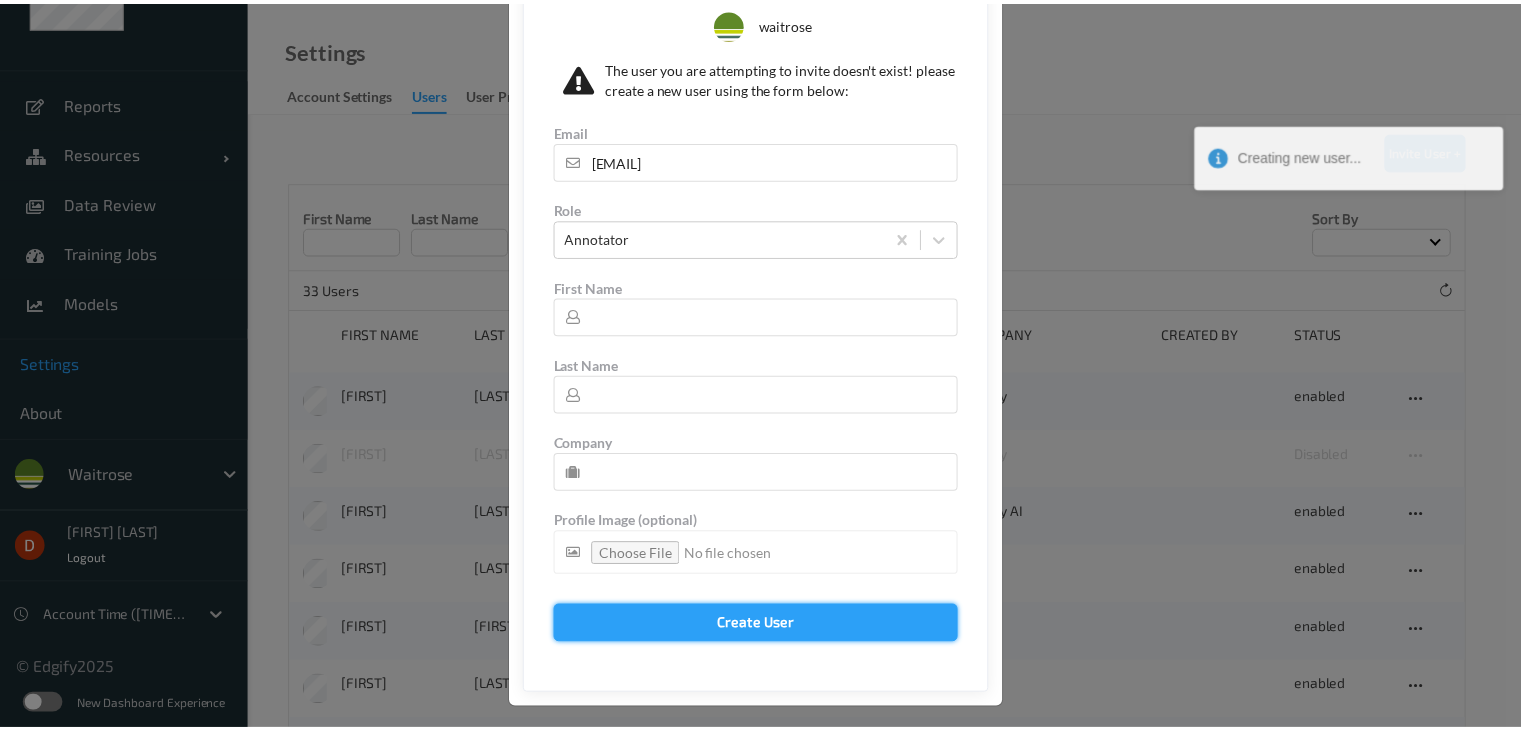 scroll, scrollTop: 0, scrollLeft: 0, axis: both 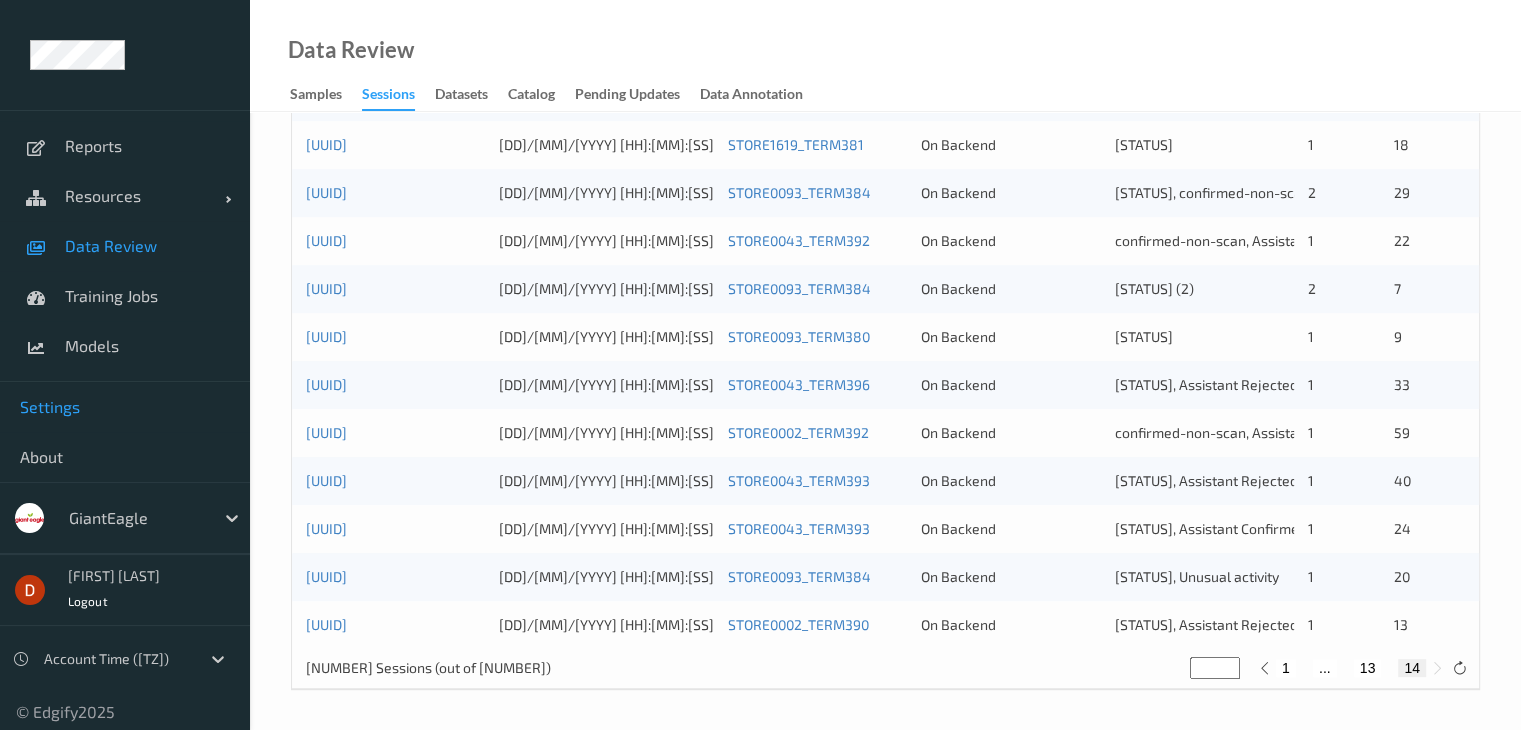 click on "Settings" at bounding box center (125, 407) 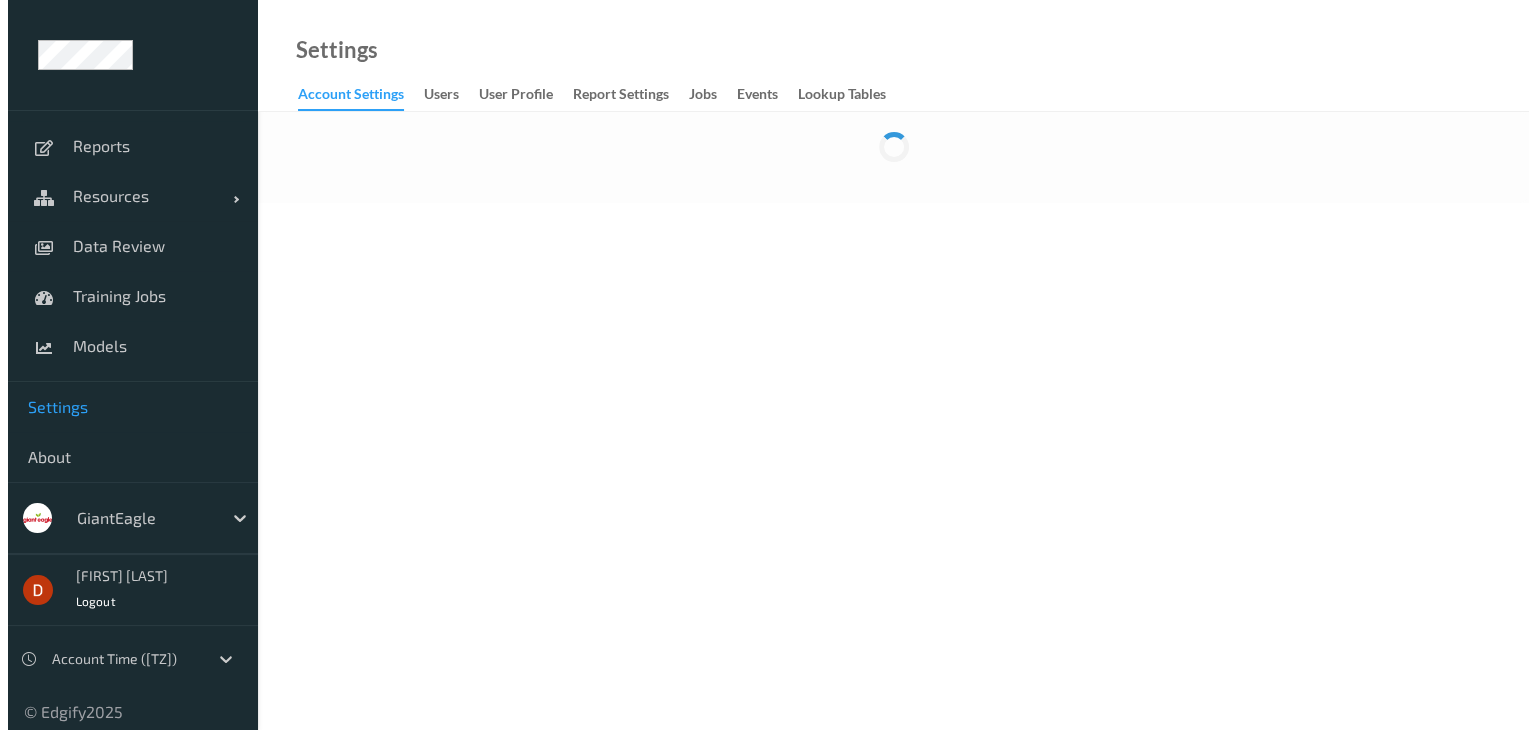 scroll, scrollTop: 0, scrollLeft: 0, axis: both 